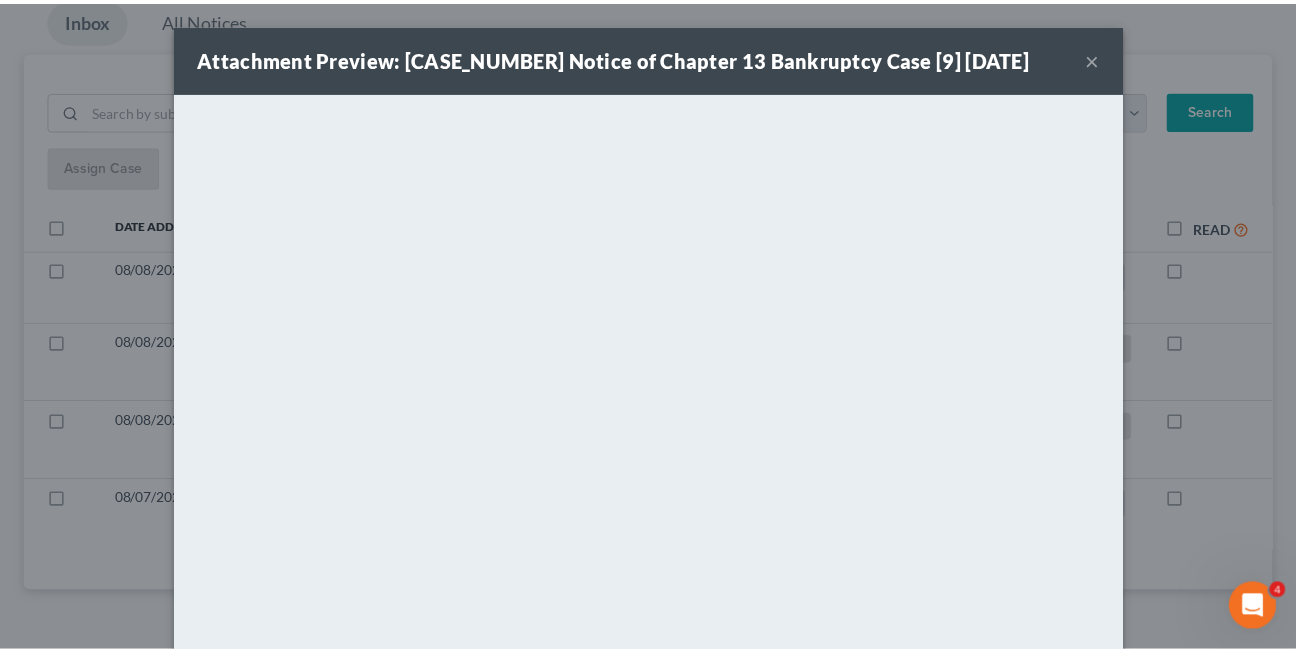 scroll, scrollTop: 0, scrollLeft: 0, axis: both 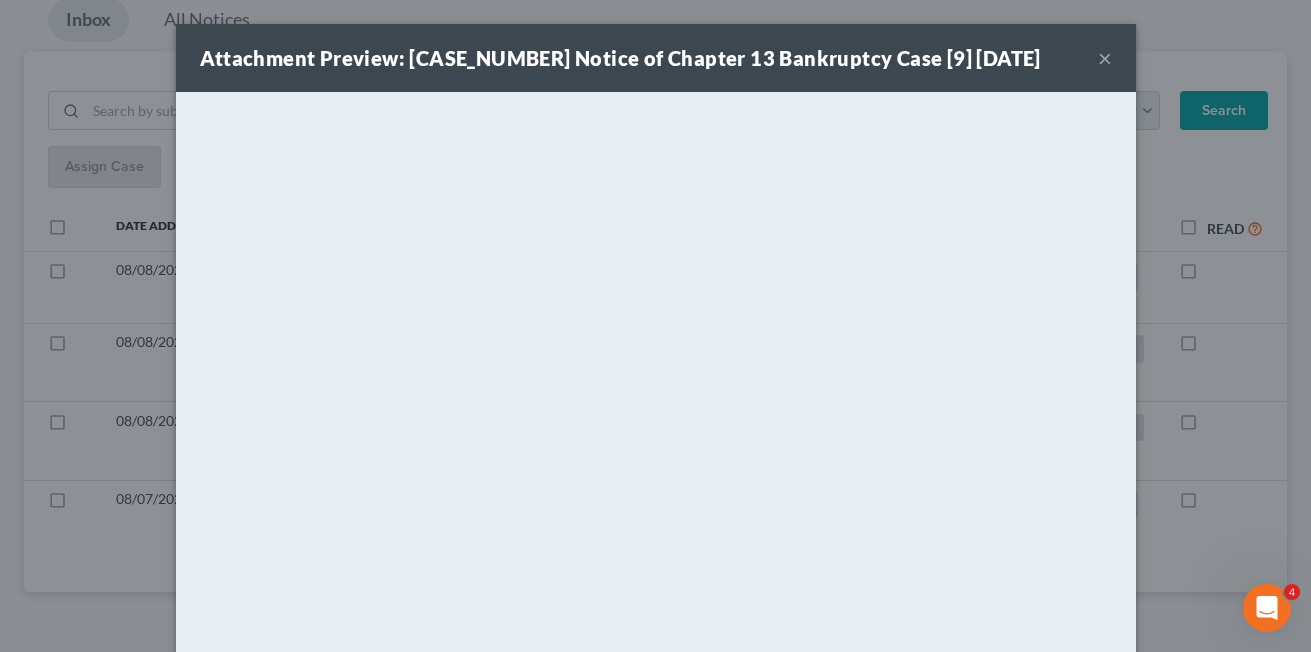 click on "×" at bounding box center (1105, 58) 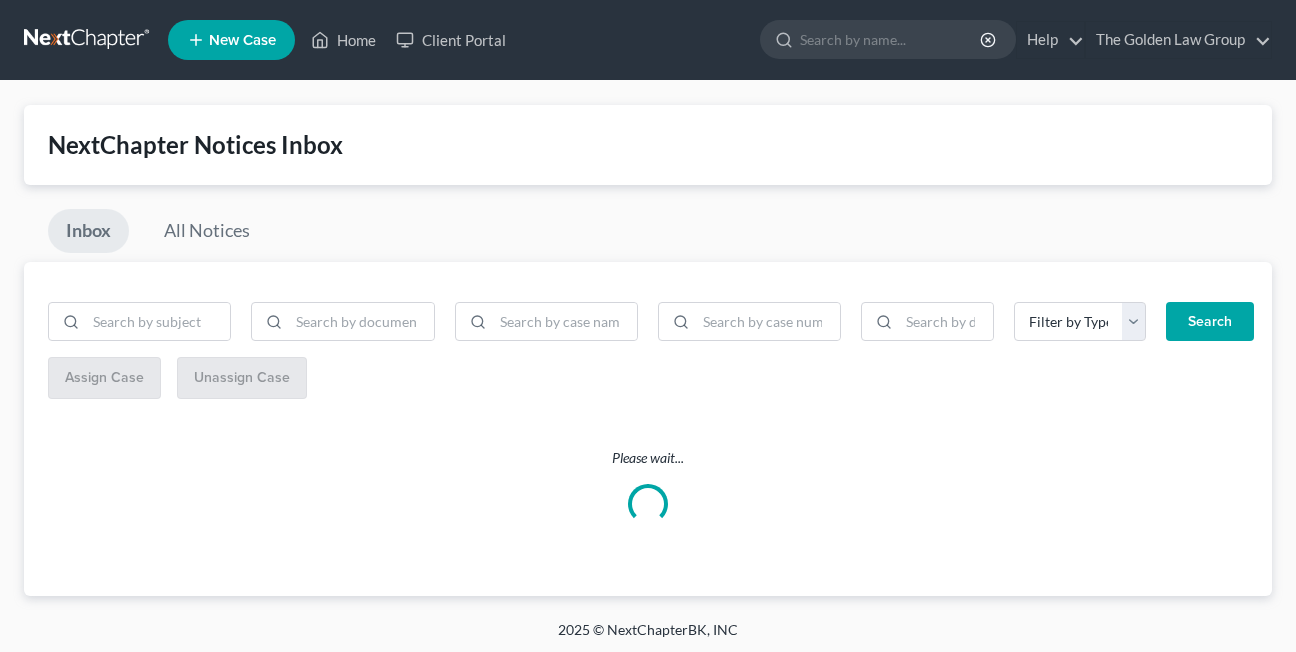 scroll, scrollTop: 4, scrollLeft: 0, axis: vertical 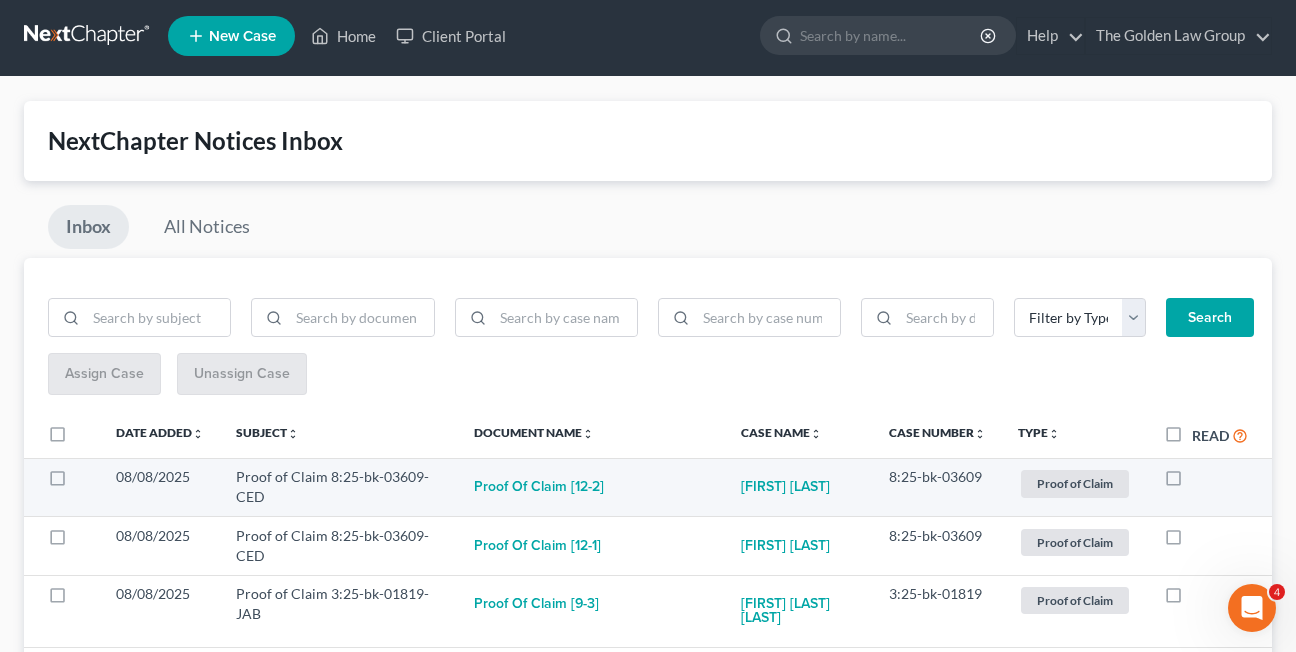 click at bounding box center [1192, 482] 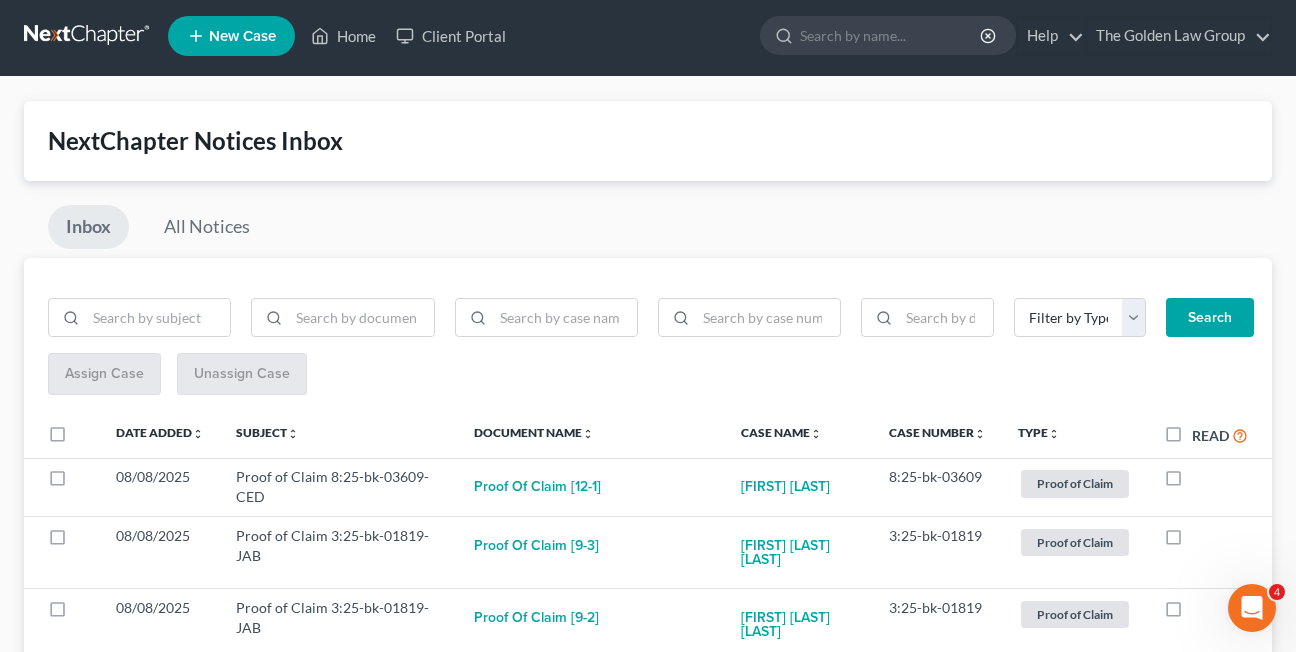 click at bounding box center (1192, 482) 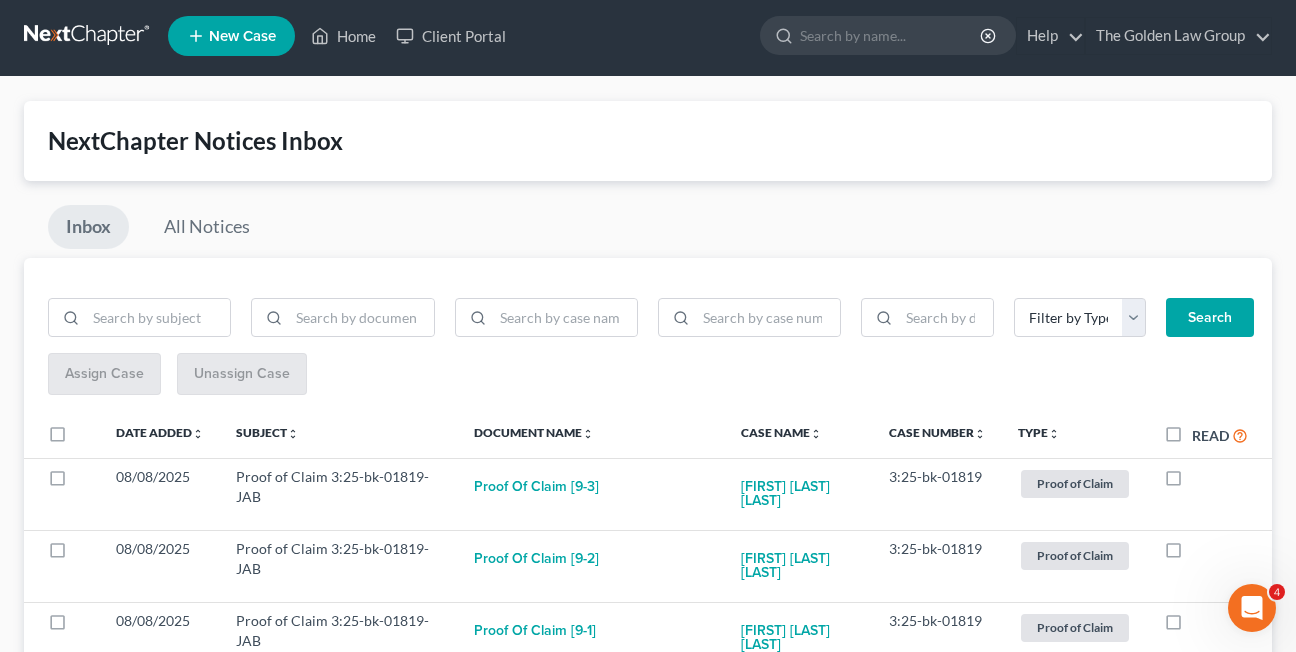 click at bounding box center [1192, 482] 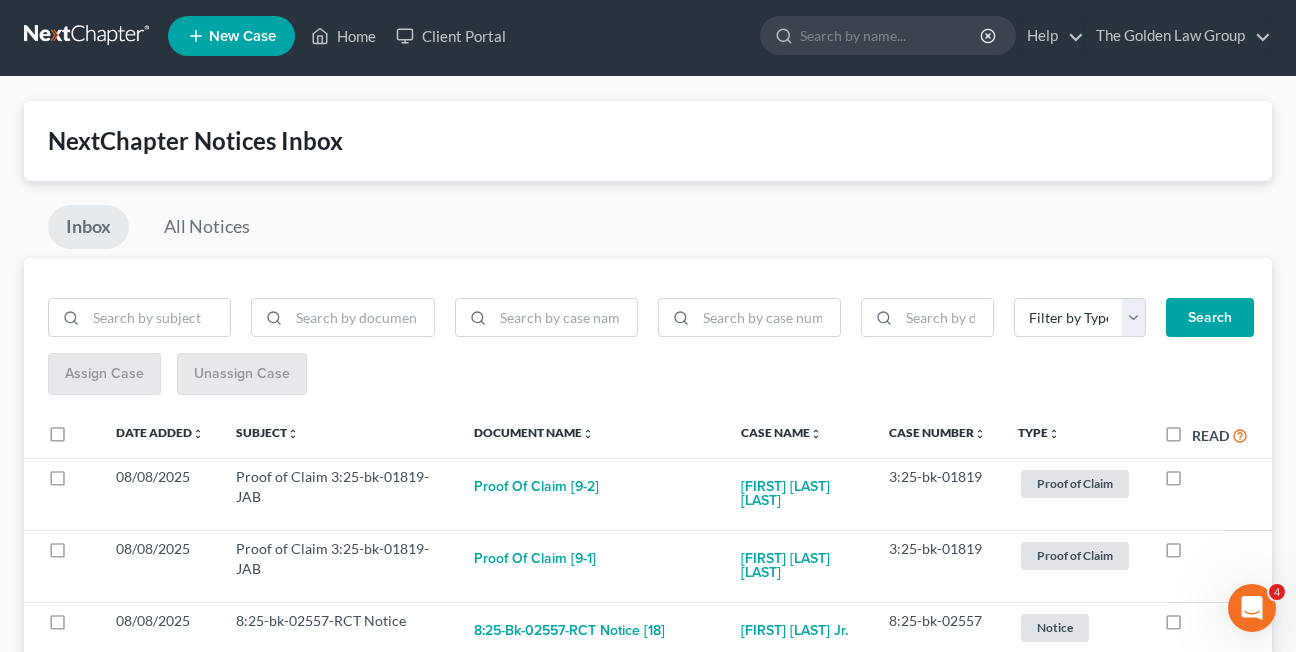 click at bounding box center (1192, 482) 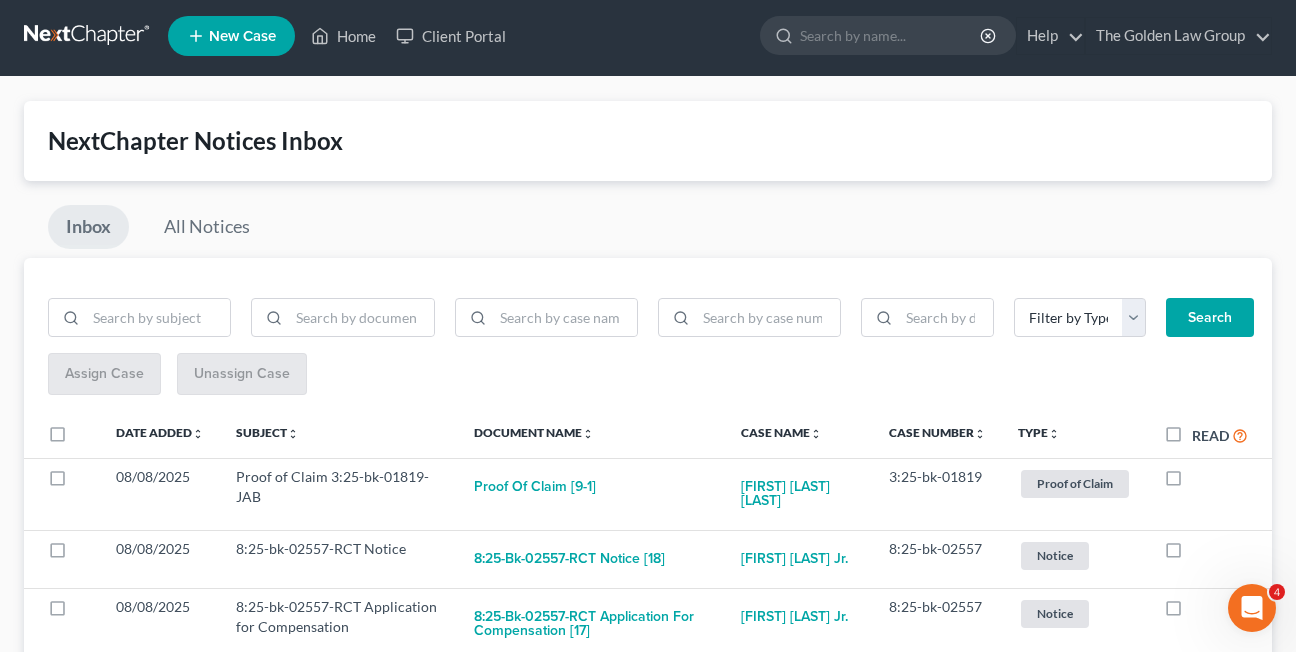click at bounding box center (1192, 482) 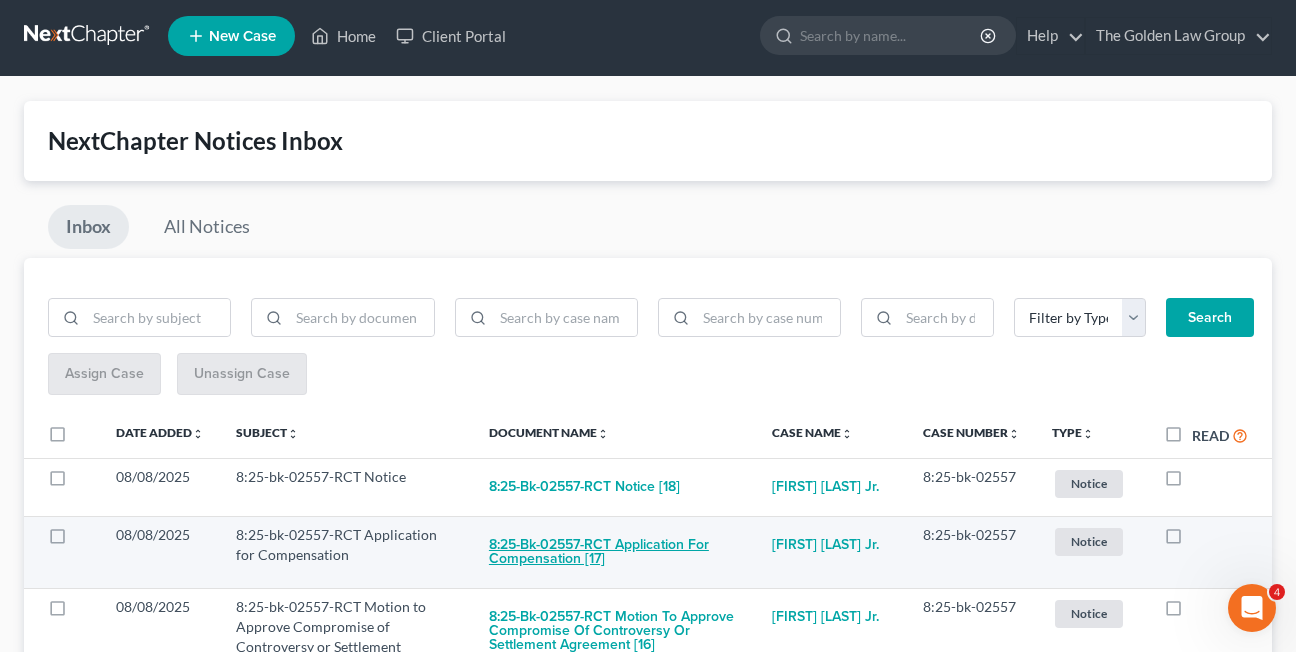 click on "8:25-bk-02557-RCT Application for Compensation [17]" at bounding box center (614, 552) 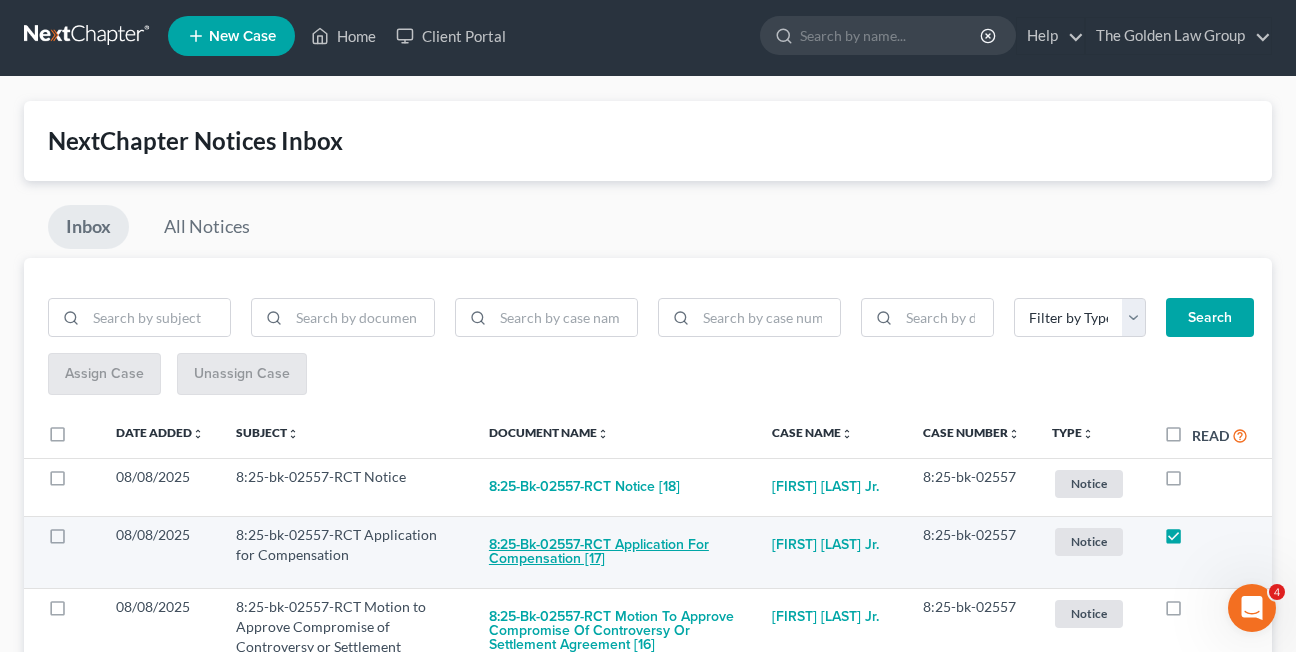 checkbox on "true" 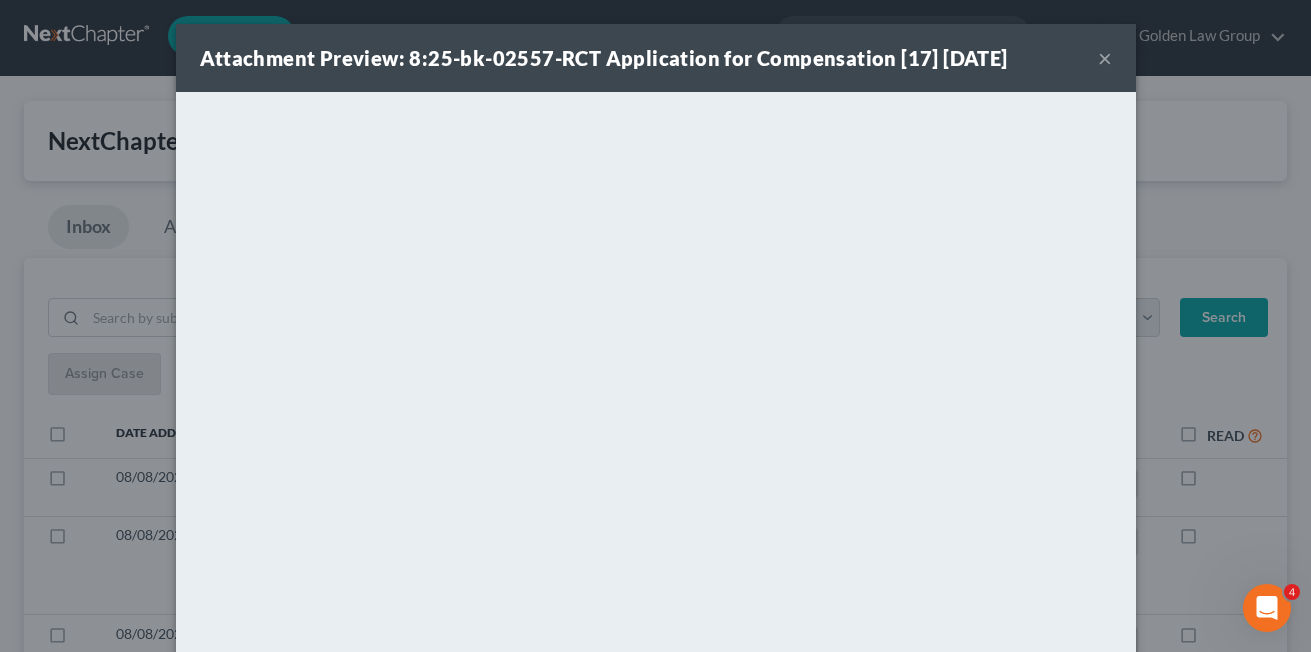 click on "×" at bounding box center [1105, 58] 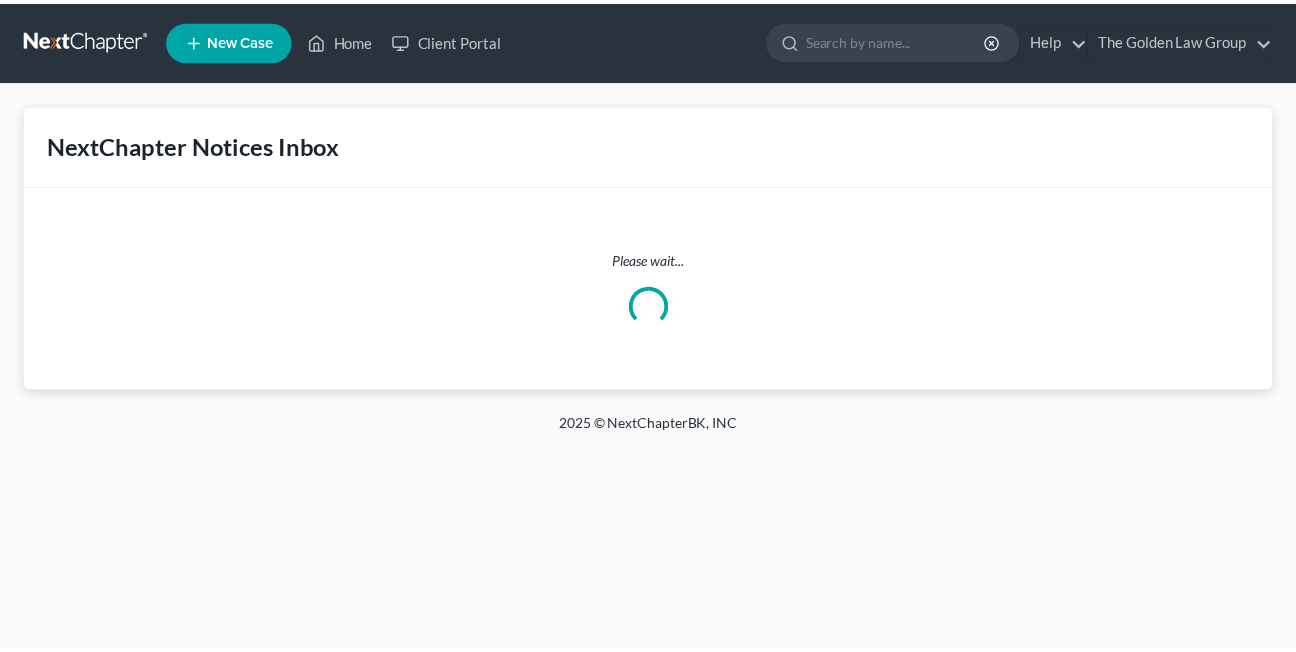 scroll, scrollTop: 4, scrollLeft: 0, axis: vertical 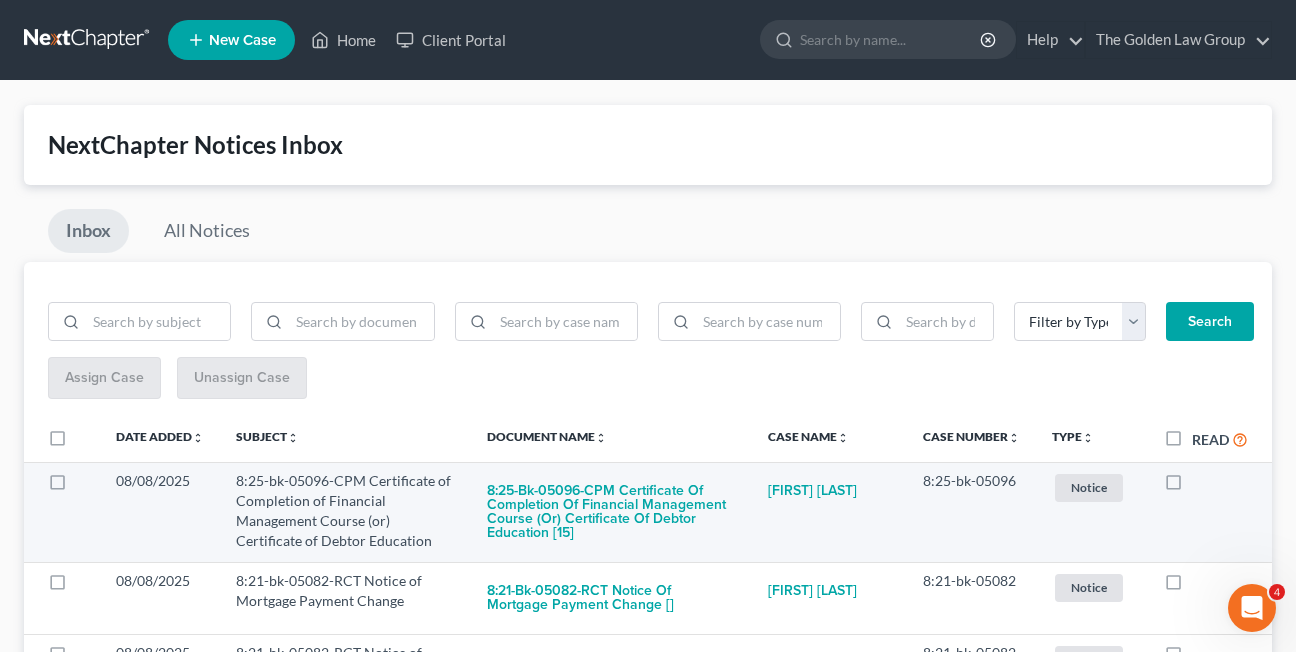 click at bounding box center [1192, 486] 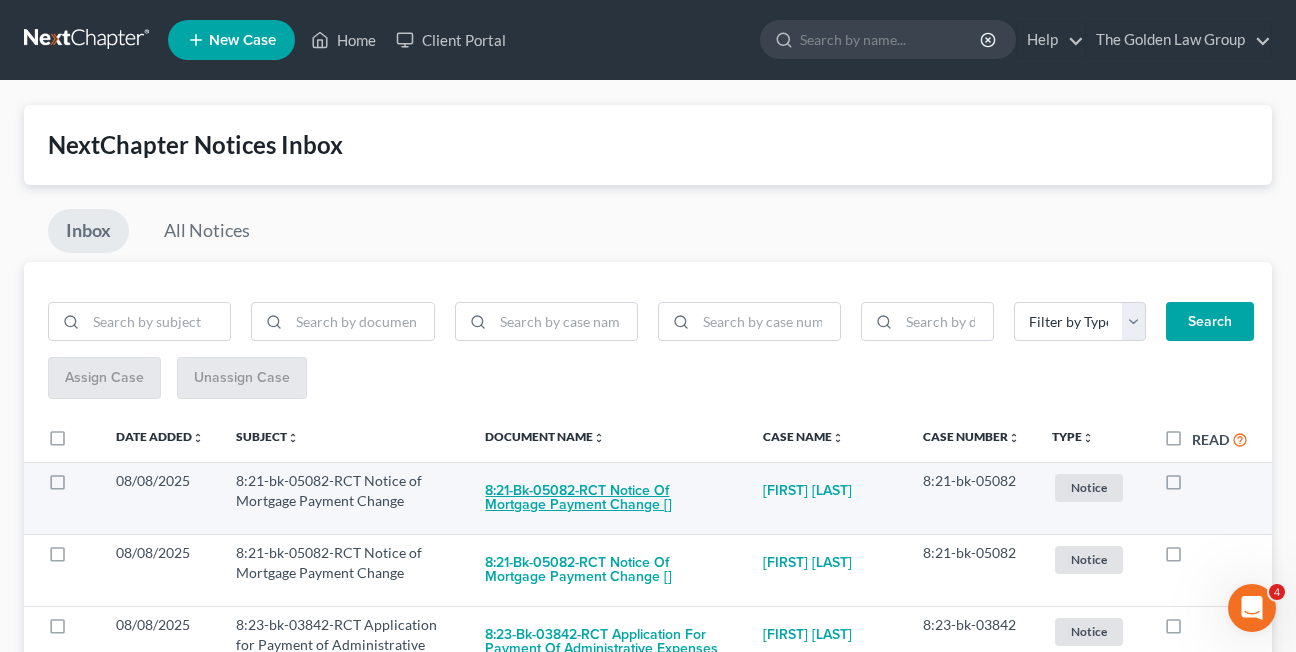 click on "8:21-bk-05082-RCT Notice of Mortgage Payment Change []" at bounding box center (608, 498) 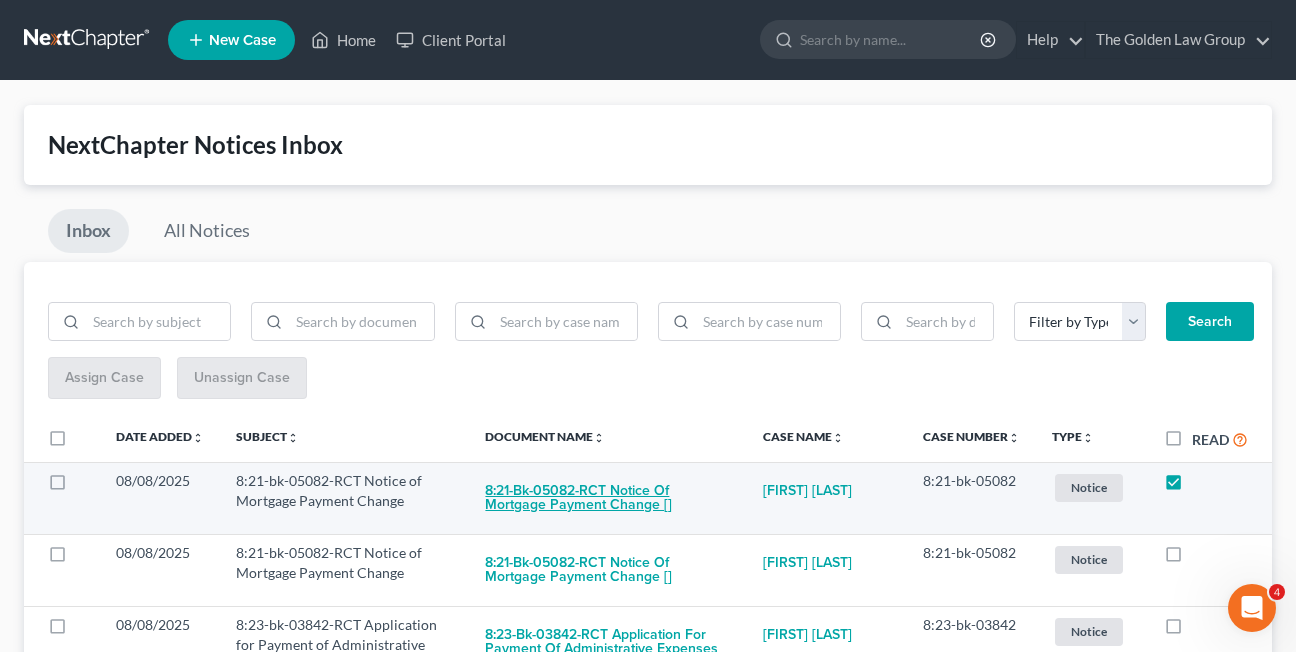 checkbox on "true" 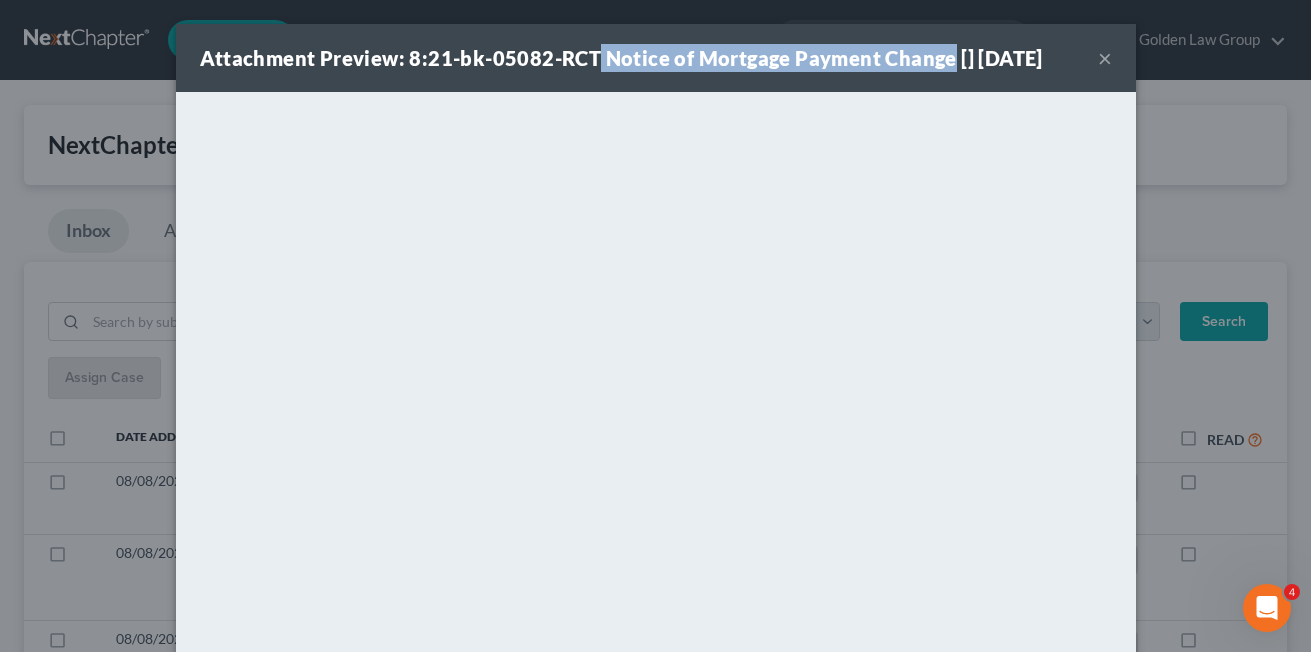 drag, startPoint x: 589, startPoint y: 59, endPoint x: 939, endPoint y: 56, distance: 350.01285 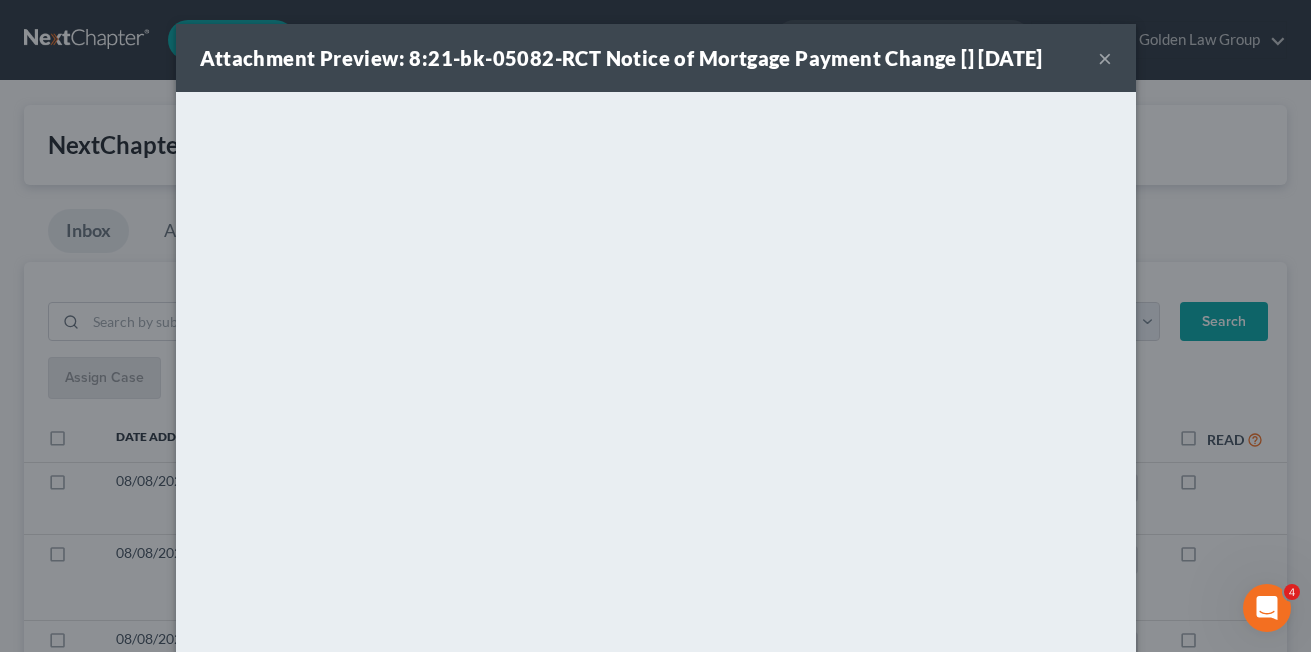 click on "×" at bounding box center [1105, 58] 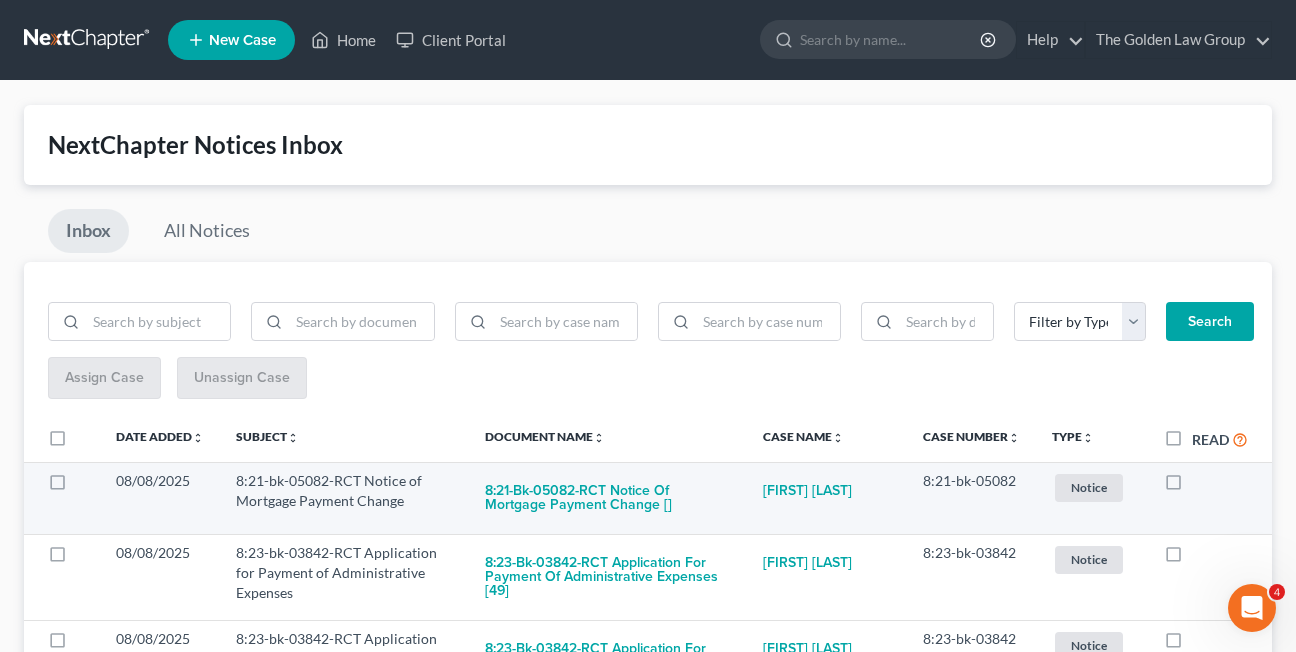 click at bounding box center (1192, 486) 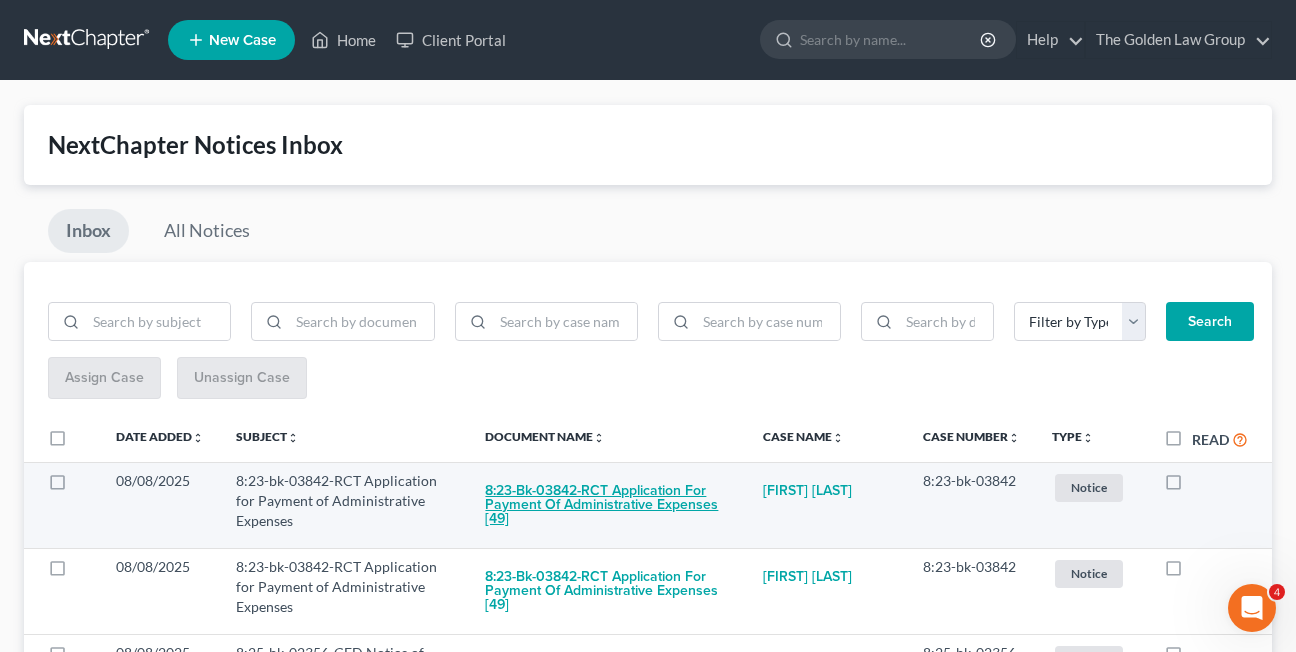 click on "8:23-bk-03842-RCT Application for Payment of Administrative Expenses [49]" at bounding box center [608, 505] 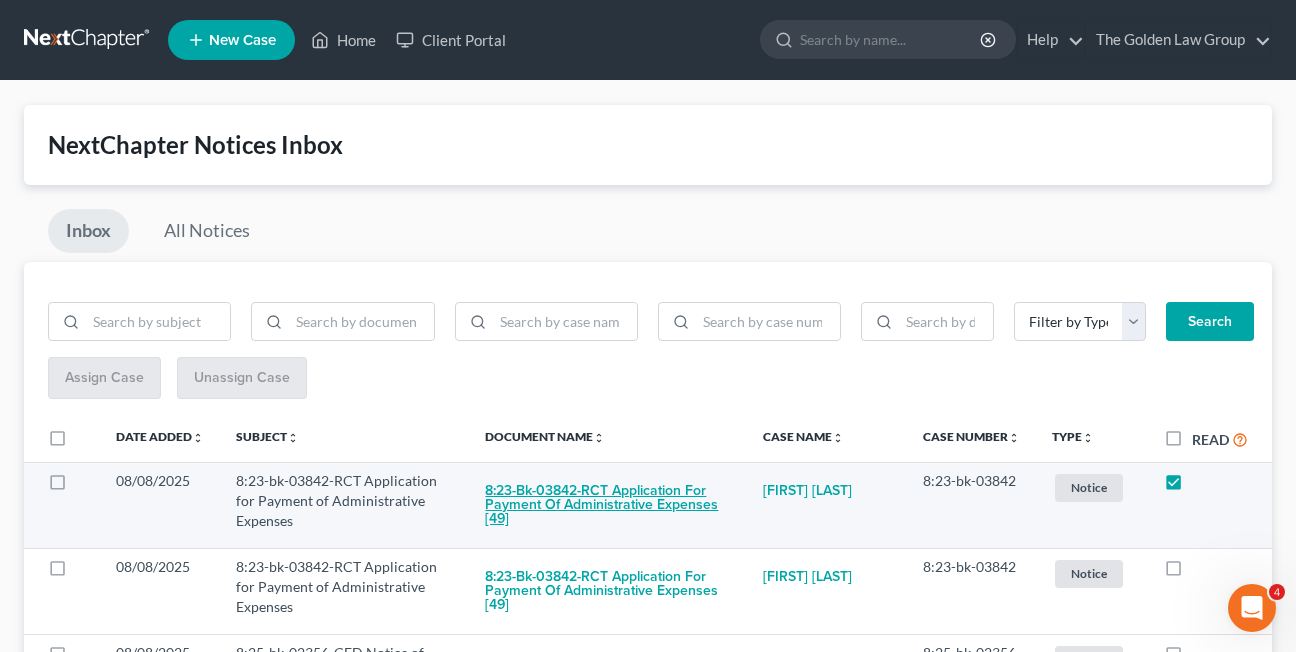 checkbox on "true" 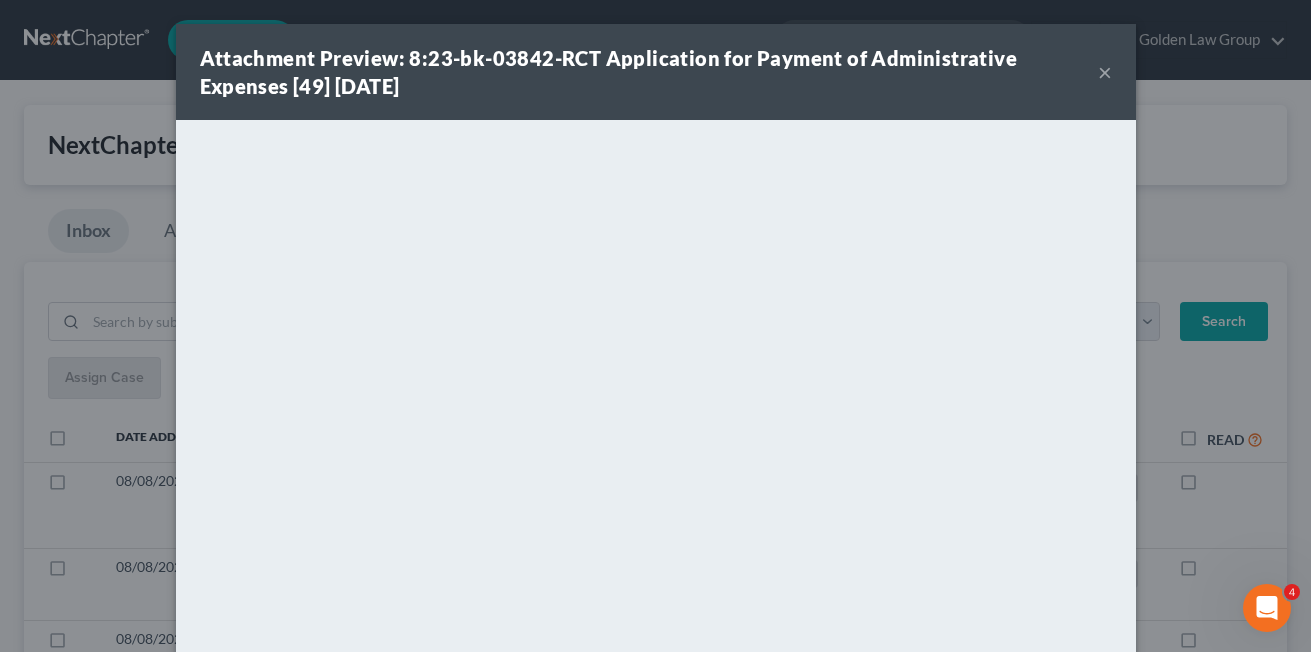 click on "×" at bounding box center (1105, 72) 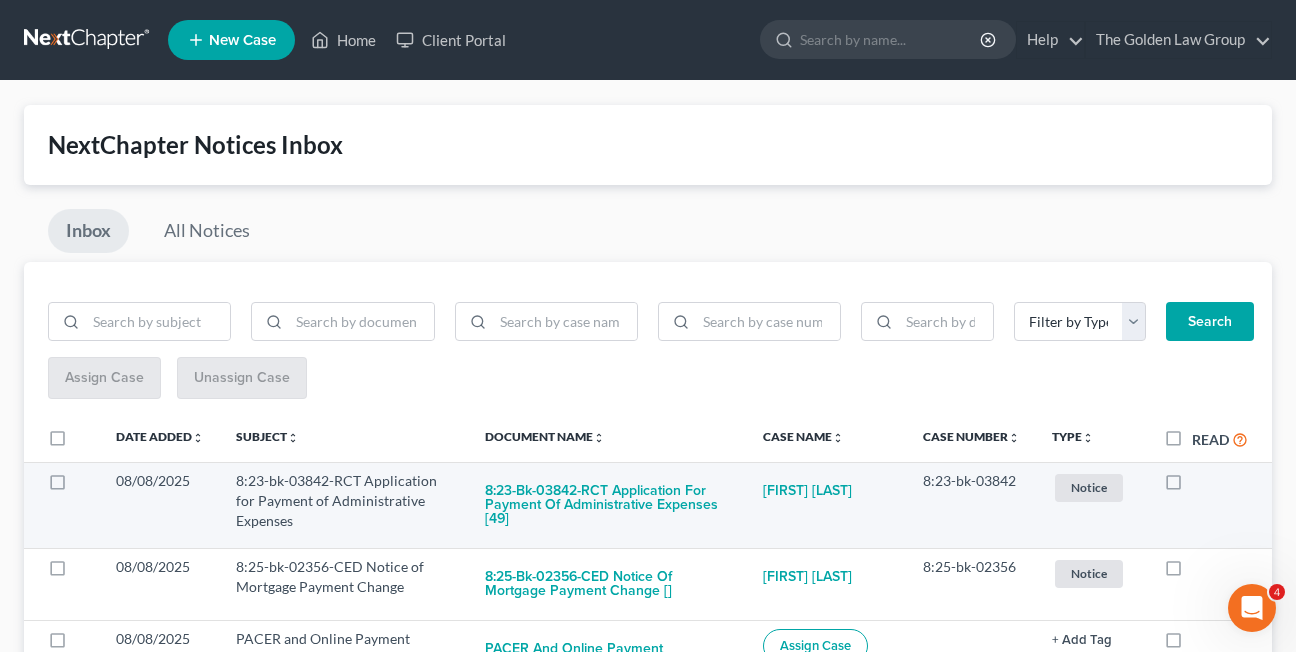 click at bounding box center [1192, 486] 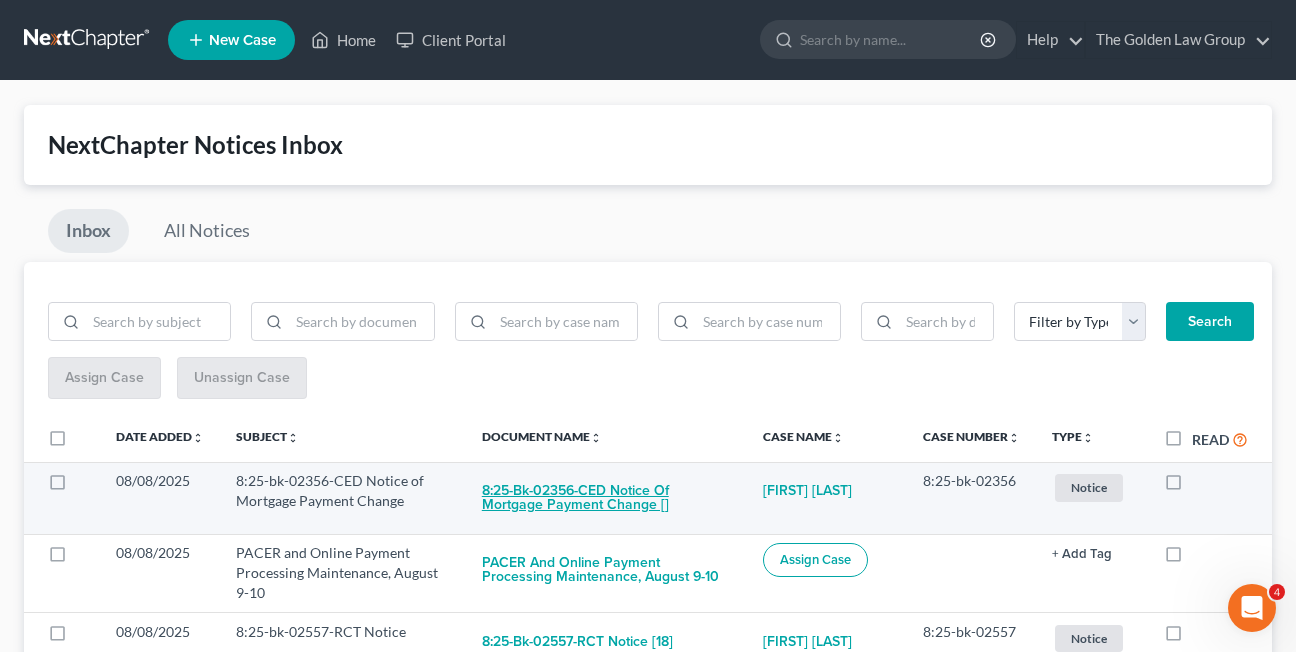 click on "8:25-bk-02356-CED Notice of Mortgage Payment Change []" at bounding box center [606, 498] 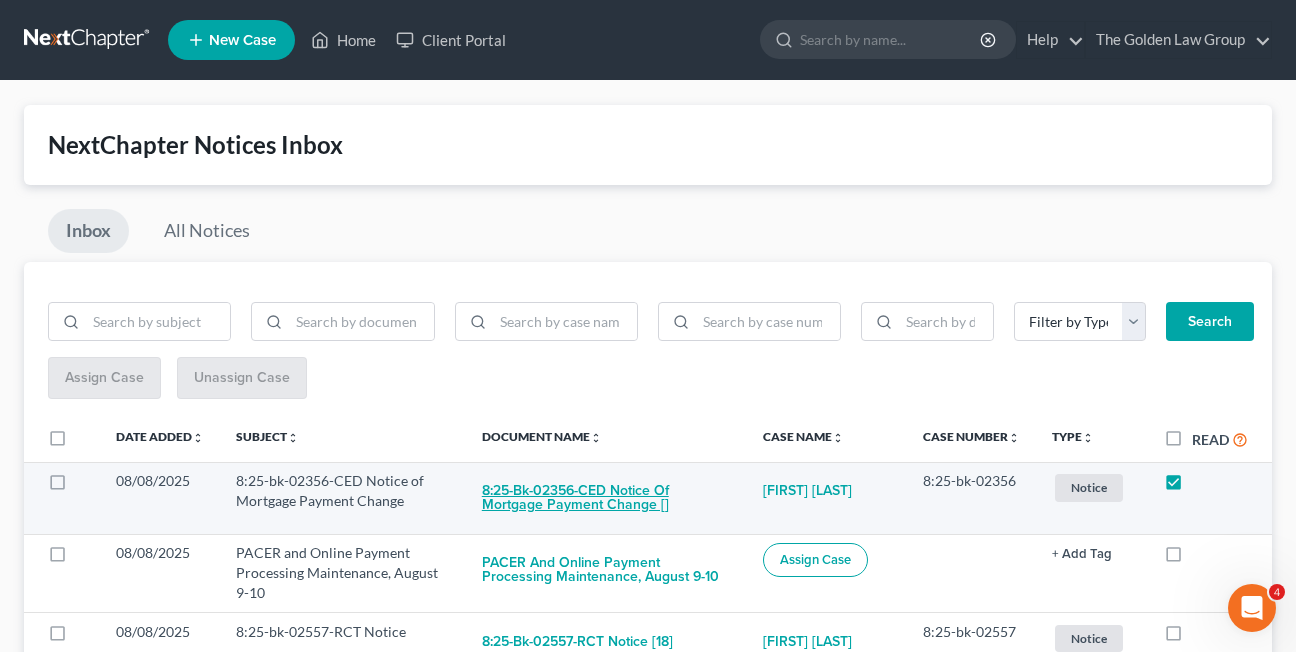 checkbox on "true" 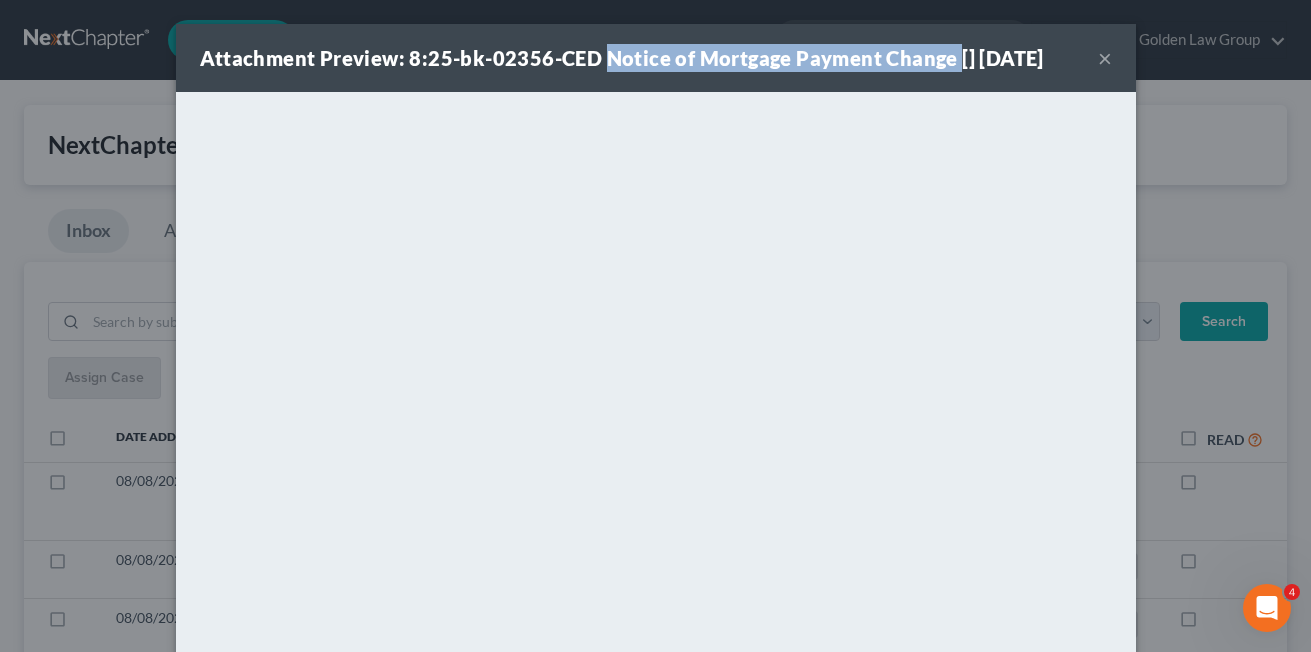 drag, startPoint x: 592, startPoint y: 58, endPoint x: 943, endPoint y: 58, distance: 351 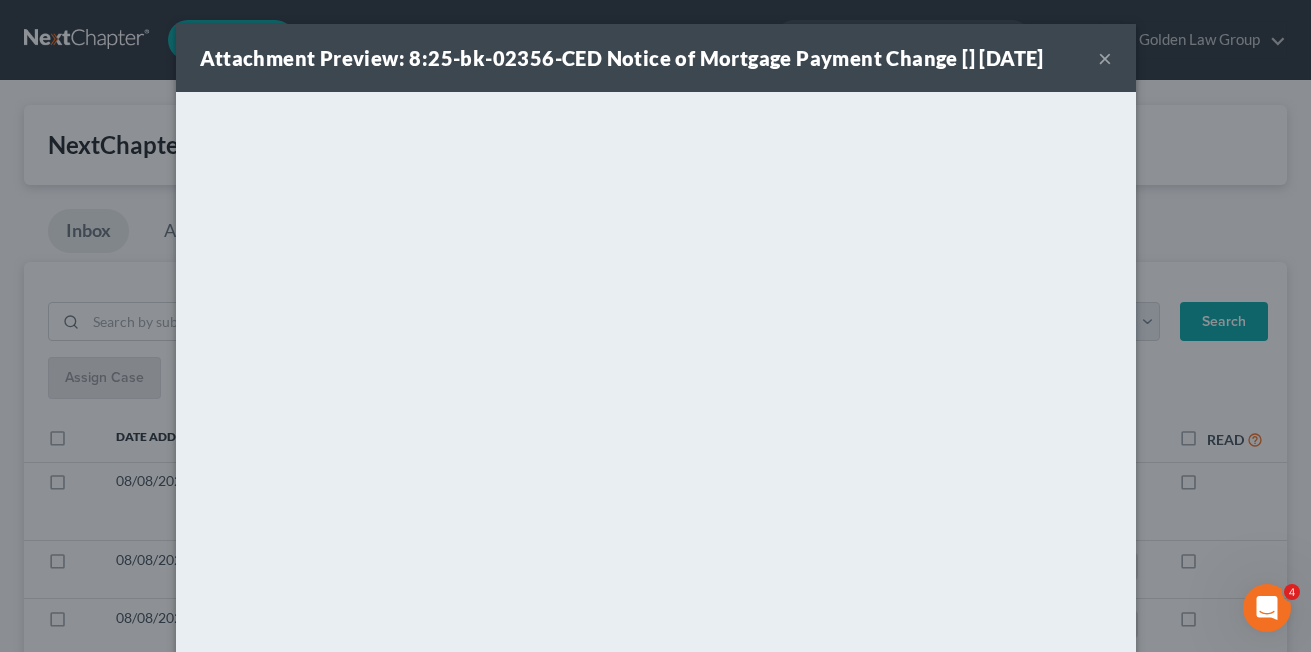 click on "Attachment Preview: 8:25-bk-02356-CED Notice of Mortgage Payment Change [] 08/08/2025" at bounding box center [622, 58] 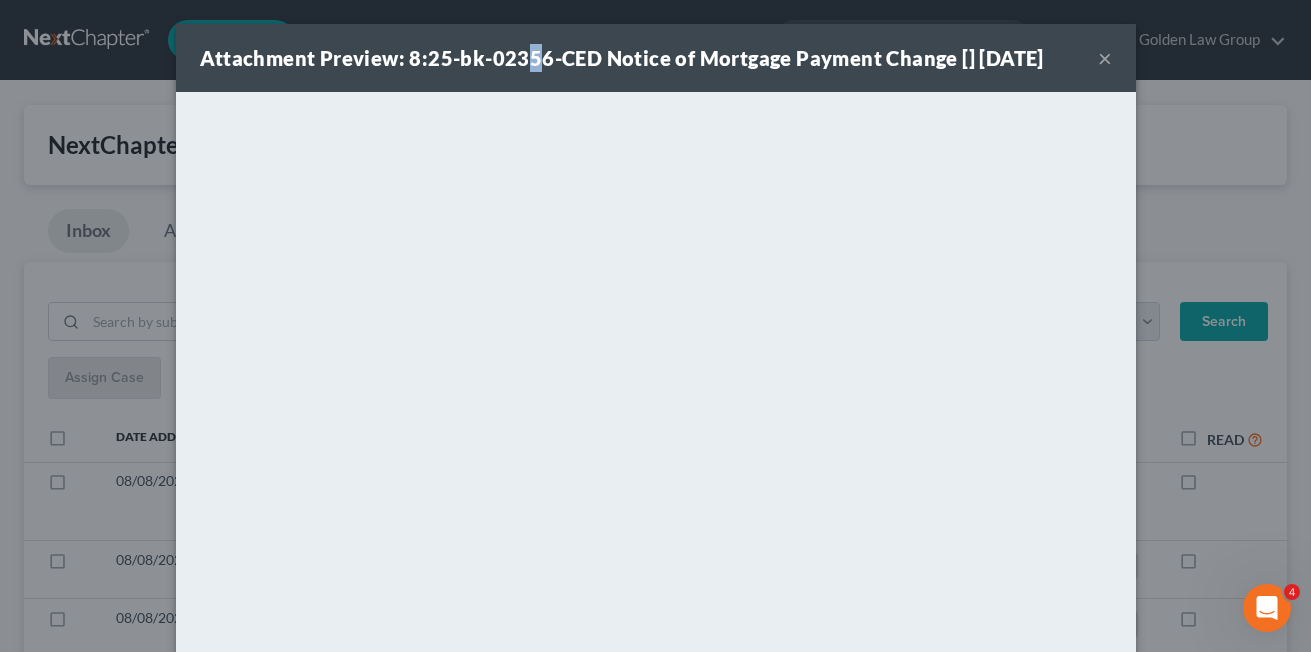 click on "×" at bounding box center (1105, 58) 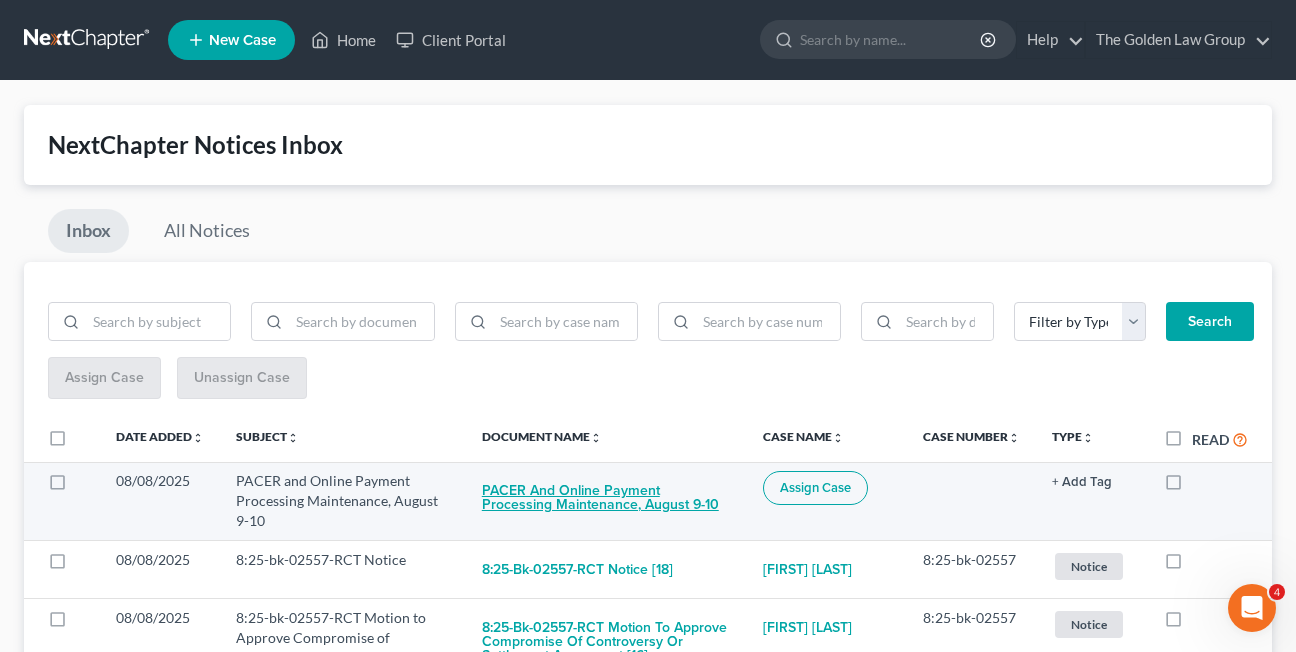 click on "PACER and Online Payment Processing Maintenance, August 9-10" at bounding box center (606, 498) 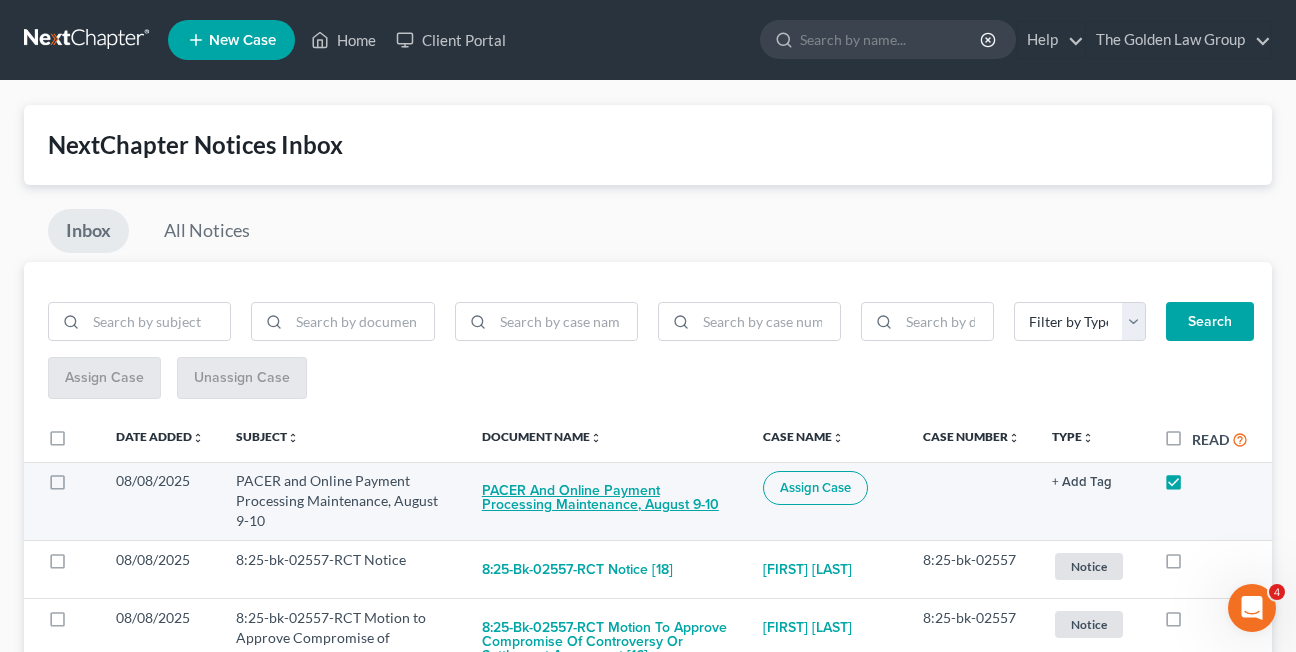 checkbox on "true" 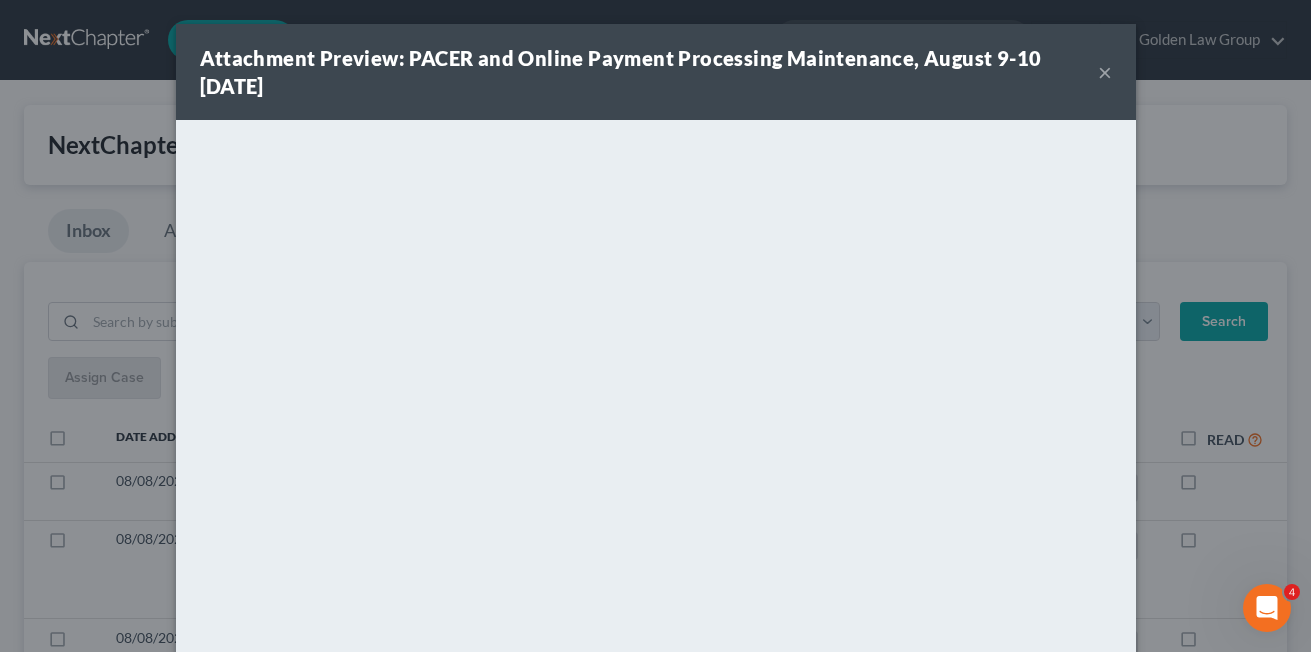 click on "×" at bounding box center [1105, 72] 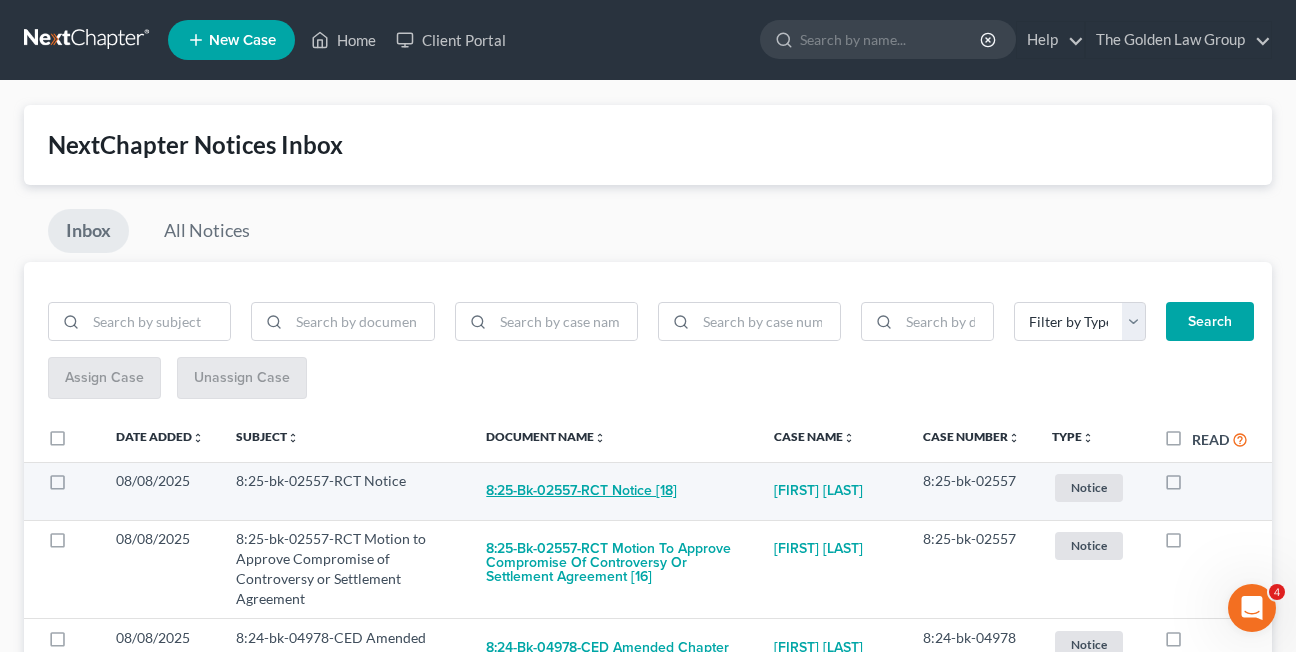 click on "8:25-bk-02557-RCT Notice [18]" at bounding box center (581, 491) 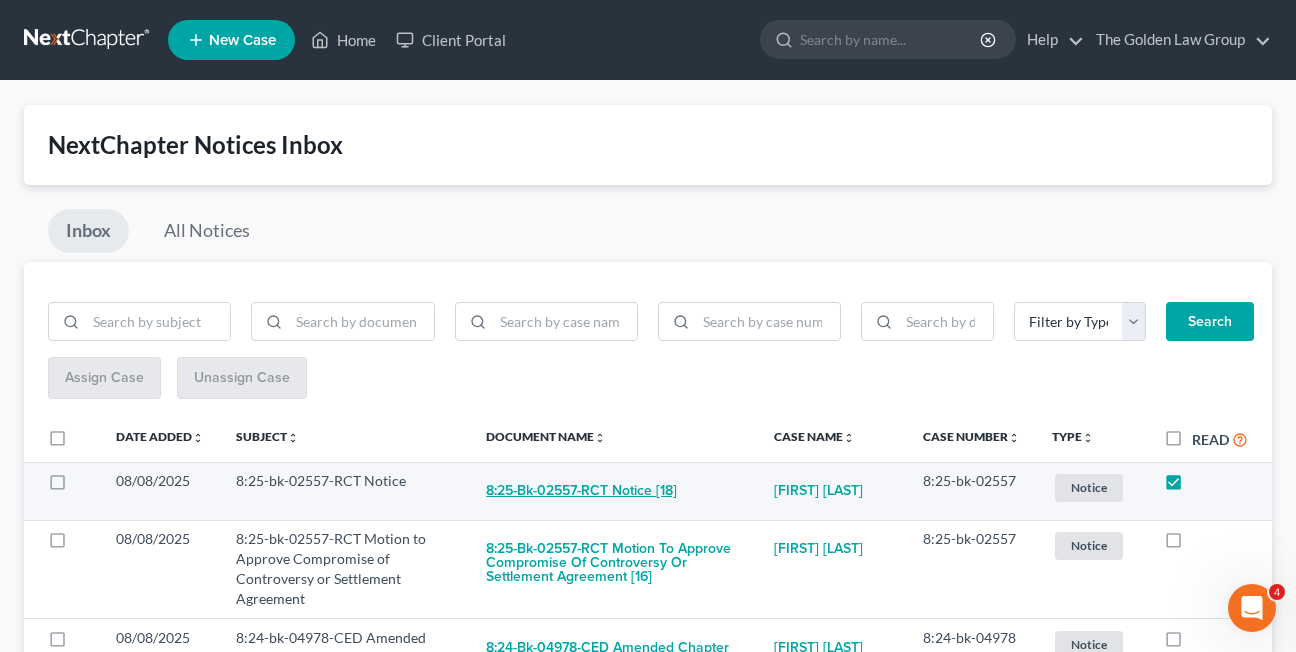checkbox on "true" 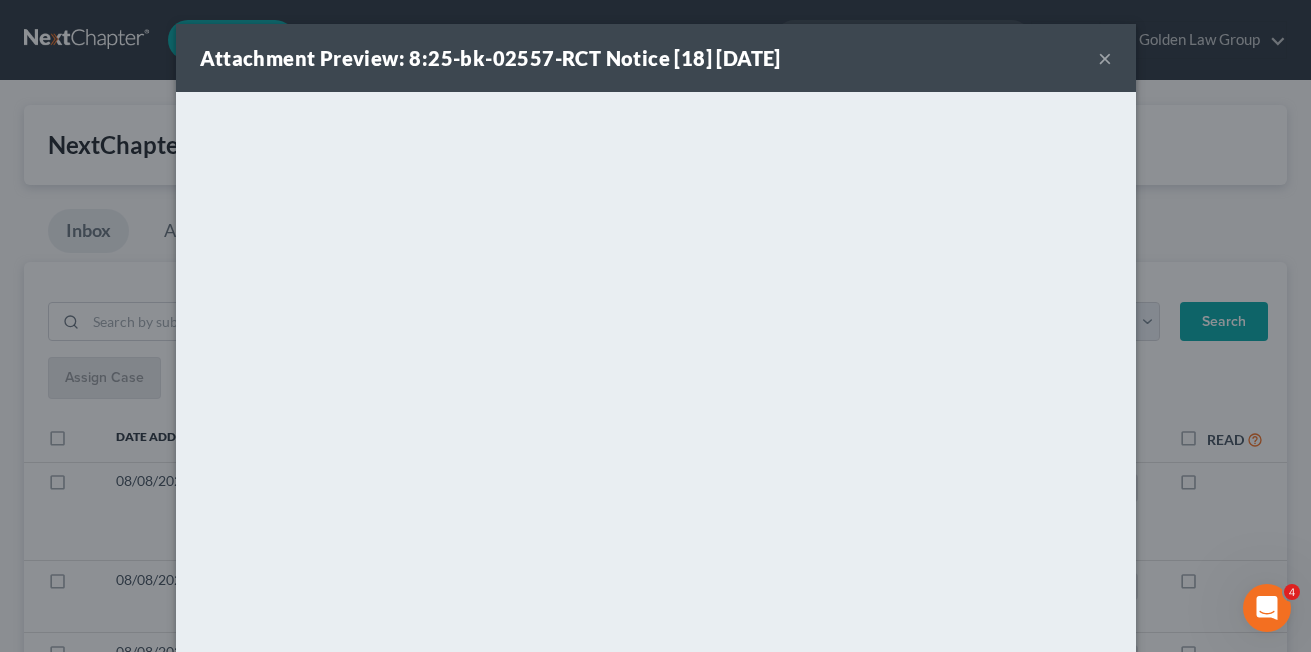 click on "×" at bounding box center [1105, 58] 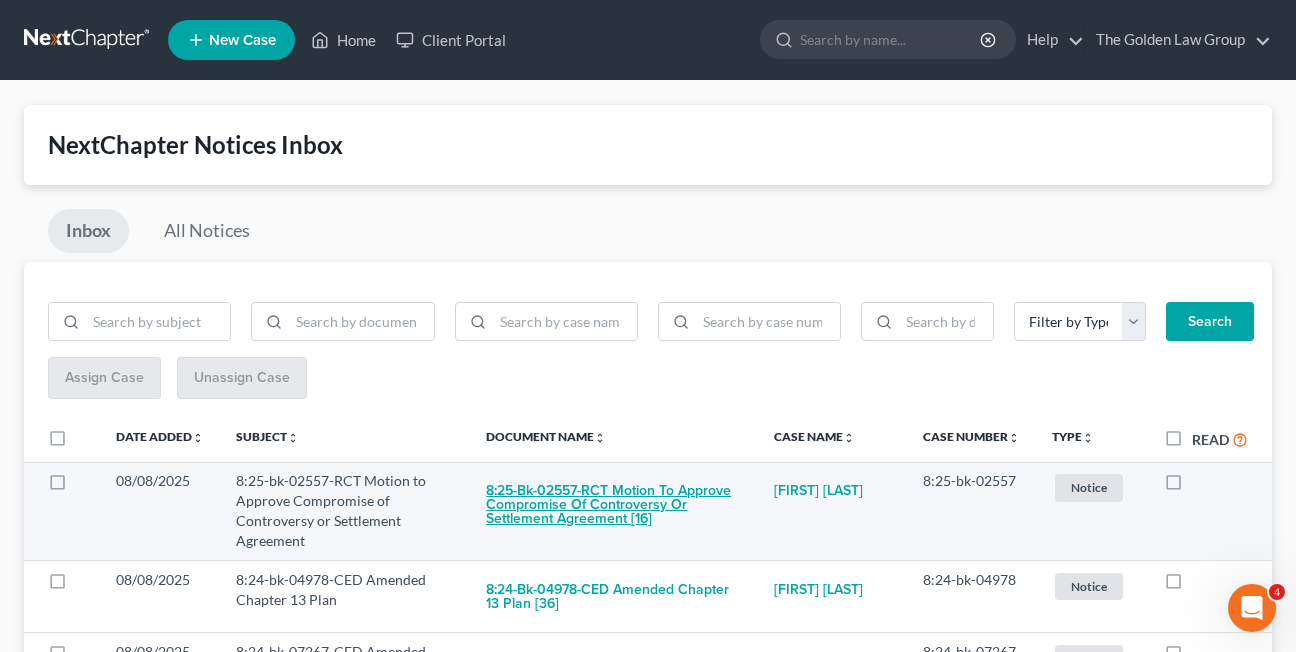 click on "8:25-bk-02557-RCT Motion to Approve Compromise of Controversy or Settlement Agreement [16]" at bounding box center (614, 505) 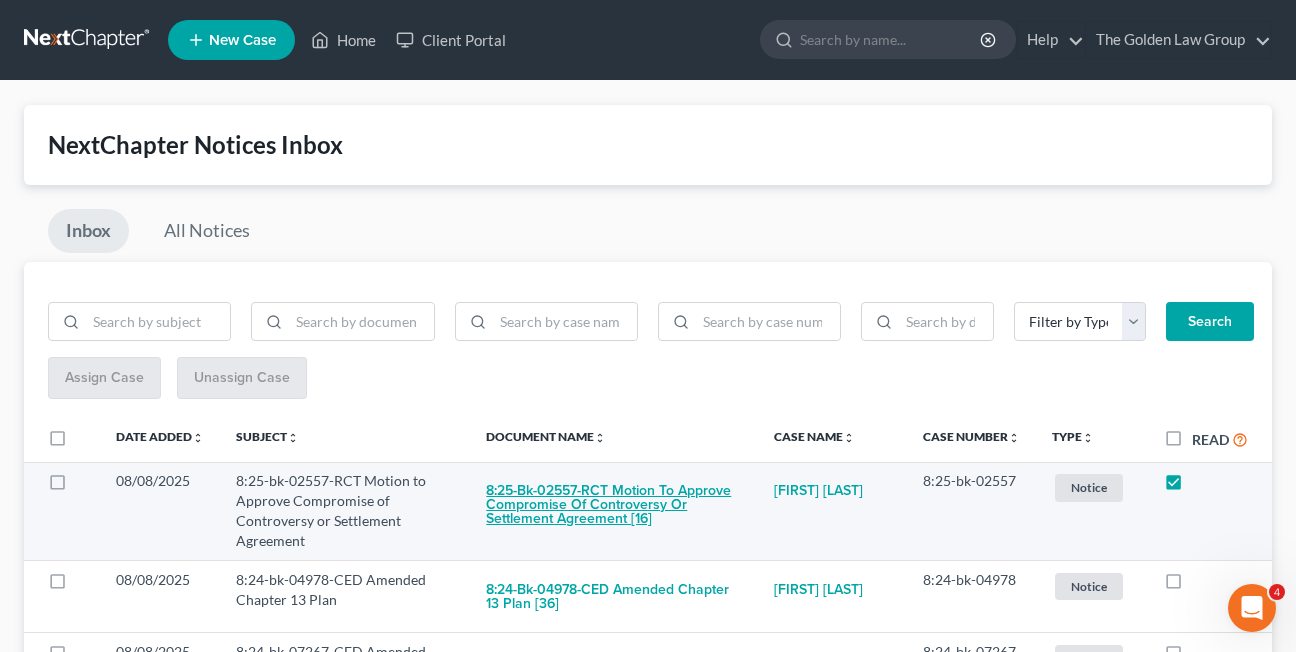 checkbox on "true" 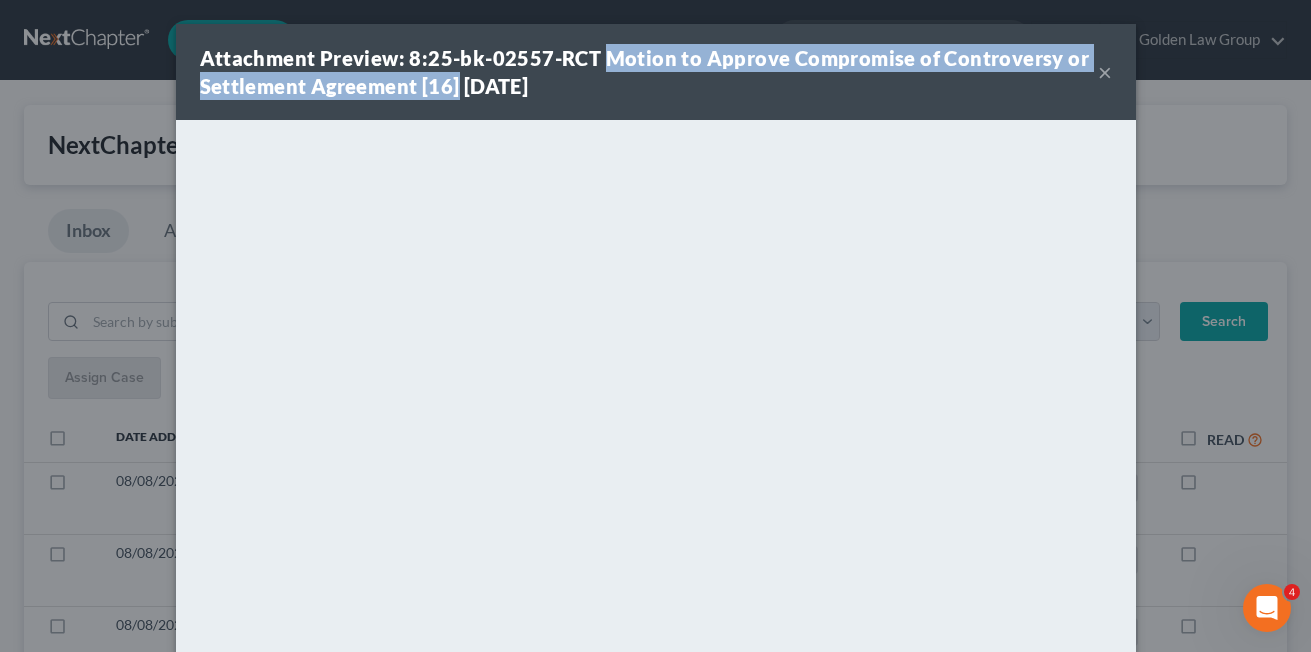 drag, startPoint x: 595, startPoint y: 54, endPoint x: 449, endPoint y: 92, distance: 150.86418 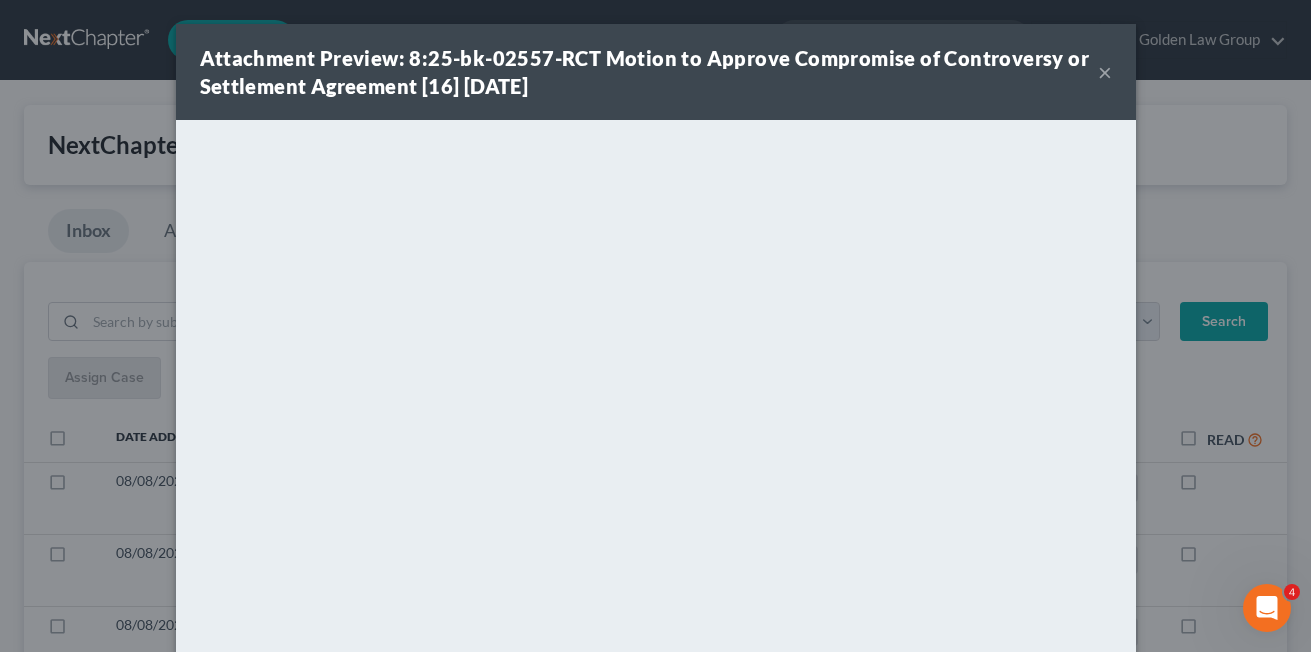 click on "×" at bounding box center [1105, 72] 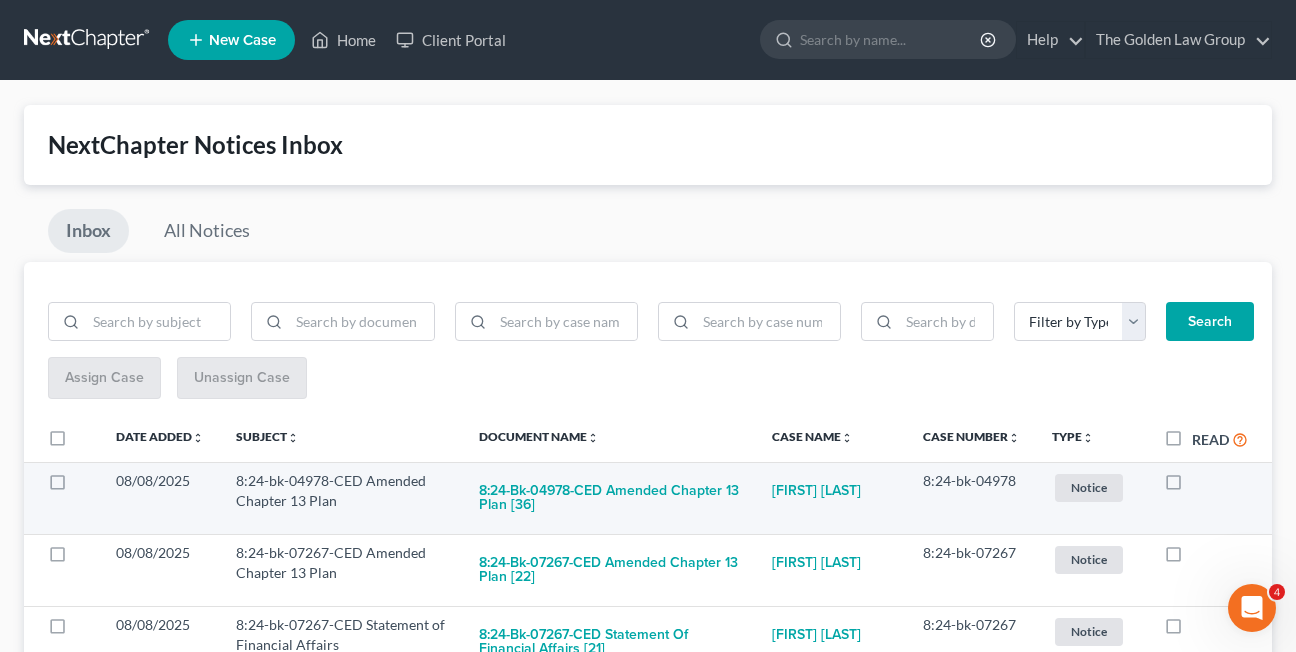 click at bounding box center (1192, 486) 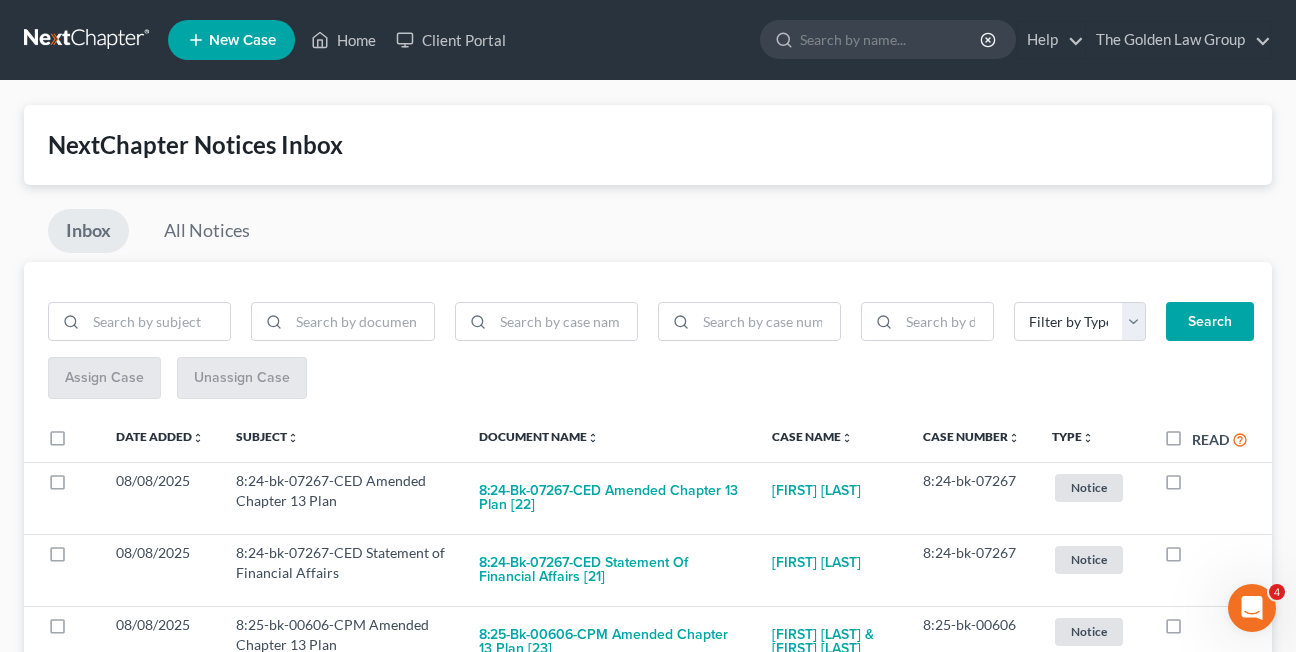 click at bounding box center [1192, 486] 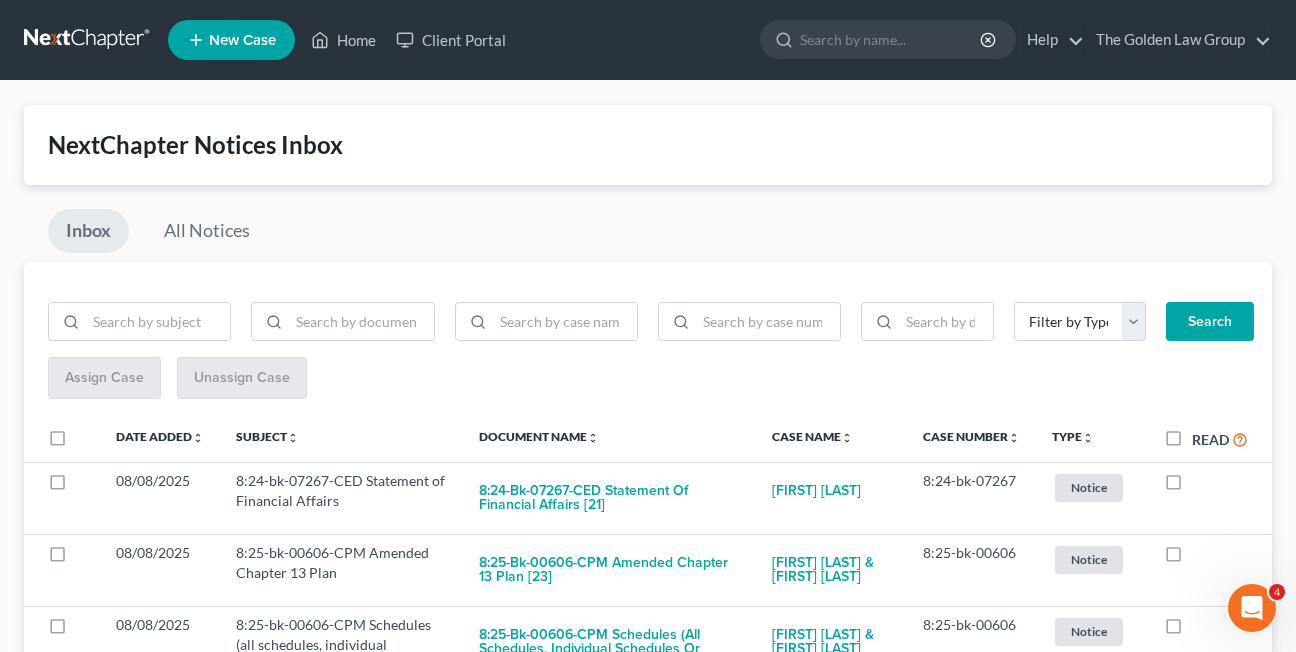 click at bounding box center [1192, 486] 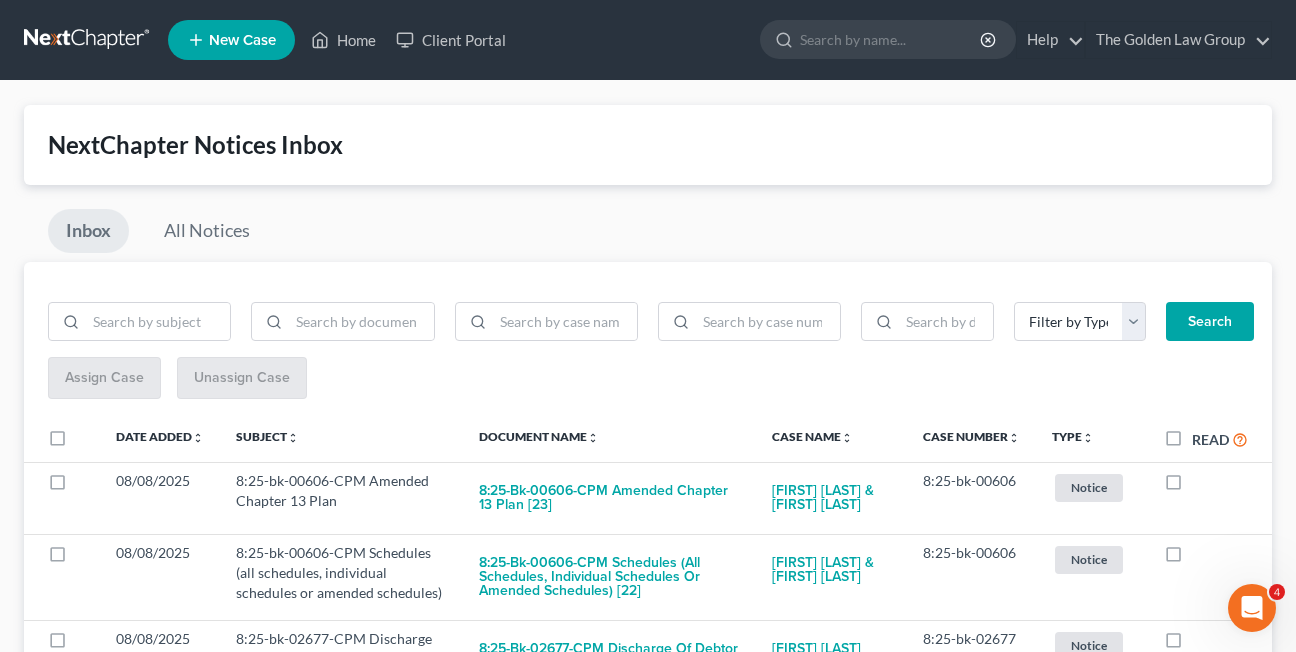 click at bounding box center (1192, 486) 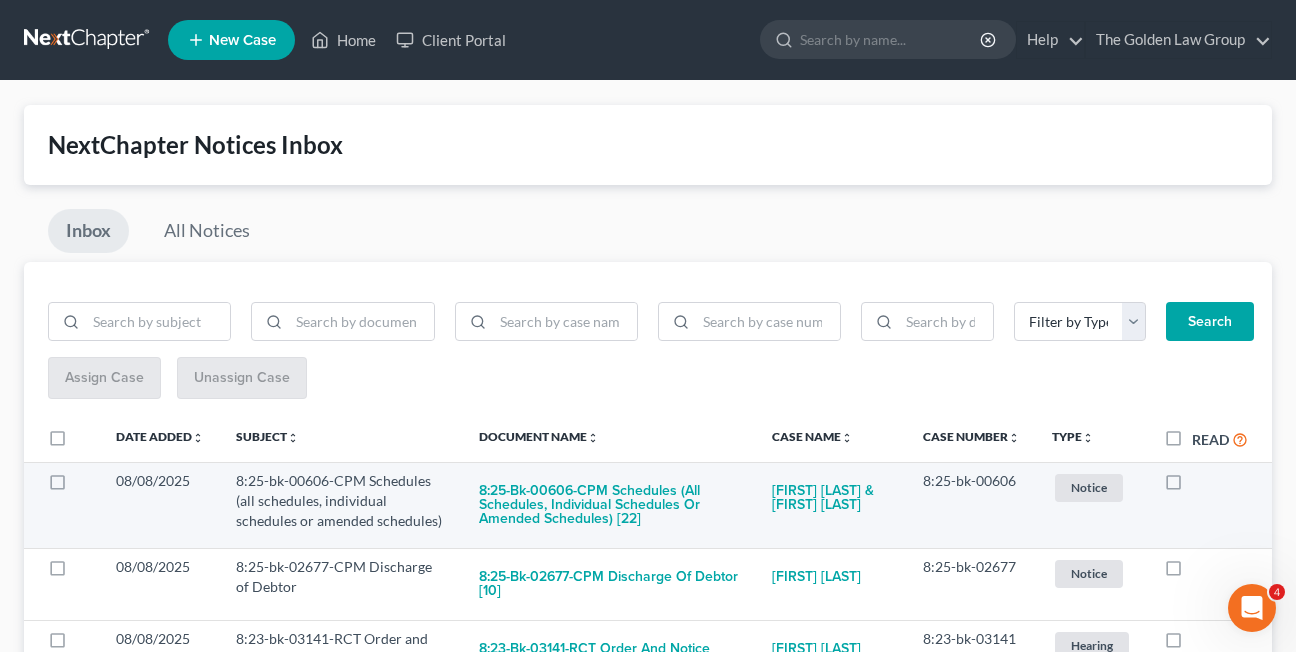 click at bounding box center [1192, 486] 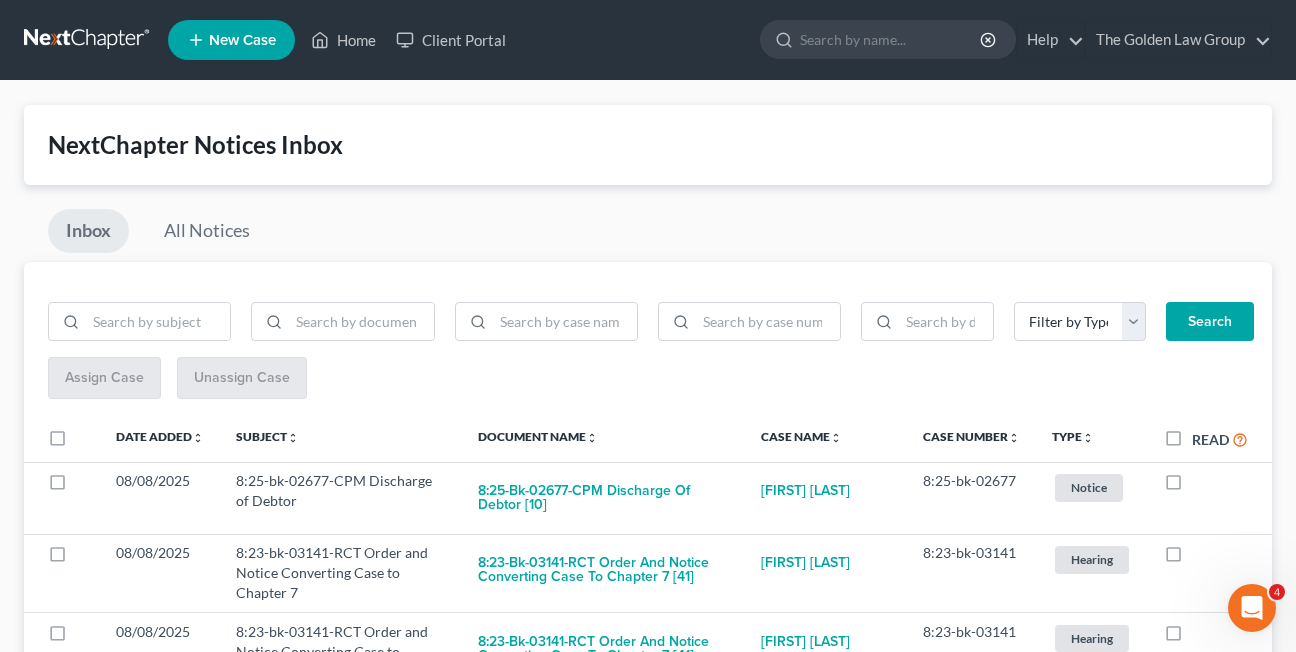 click on "Inbox All Notices" at bounding box center [648, 235] 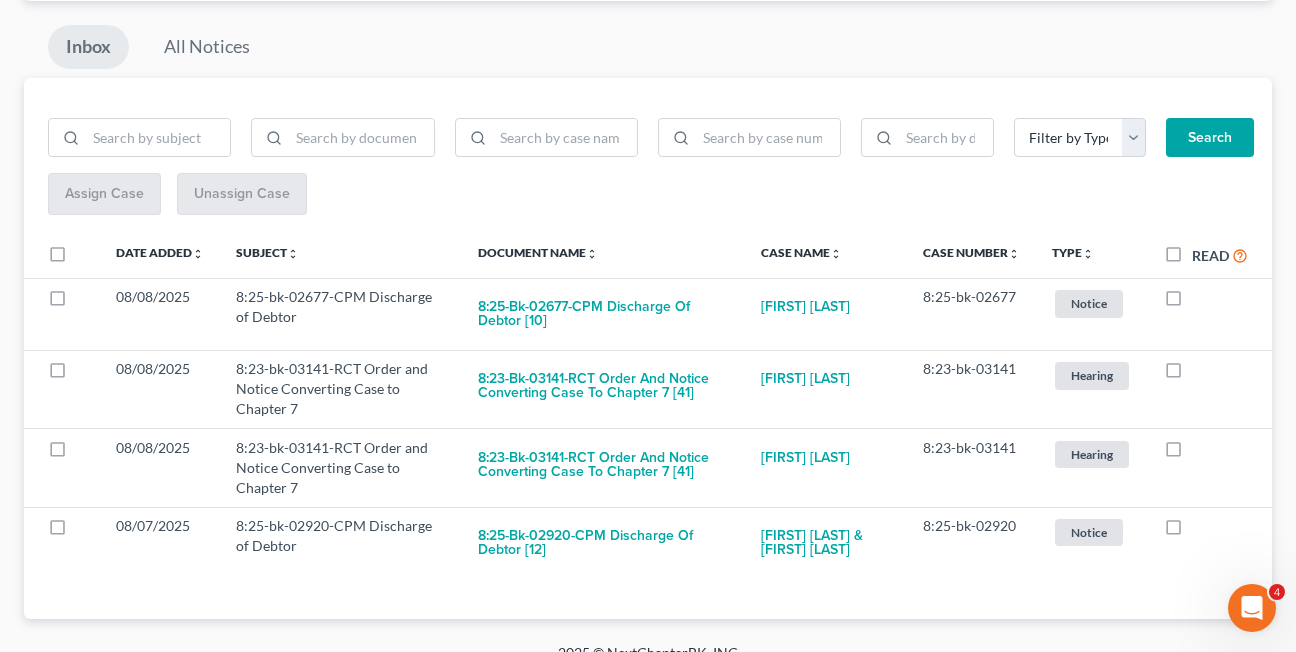 scroll, scrollTop: 211, scrollLeft: 0, axis: vertical 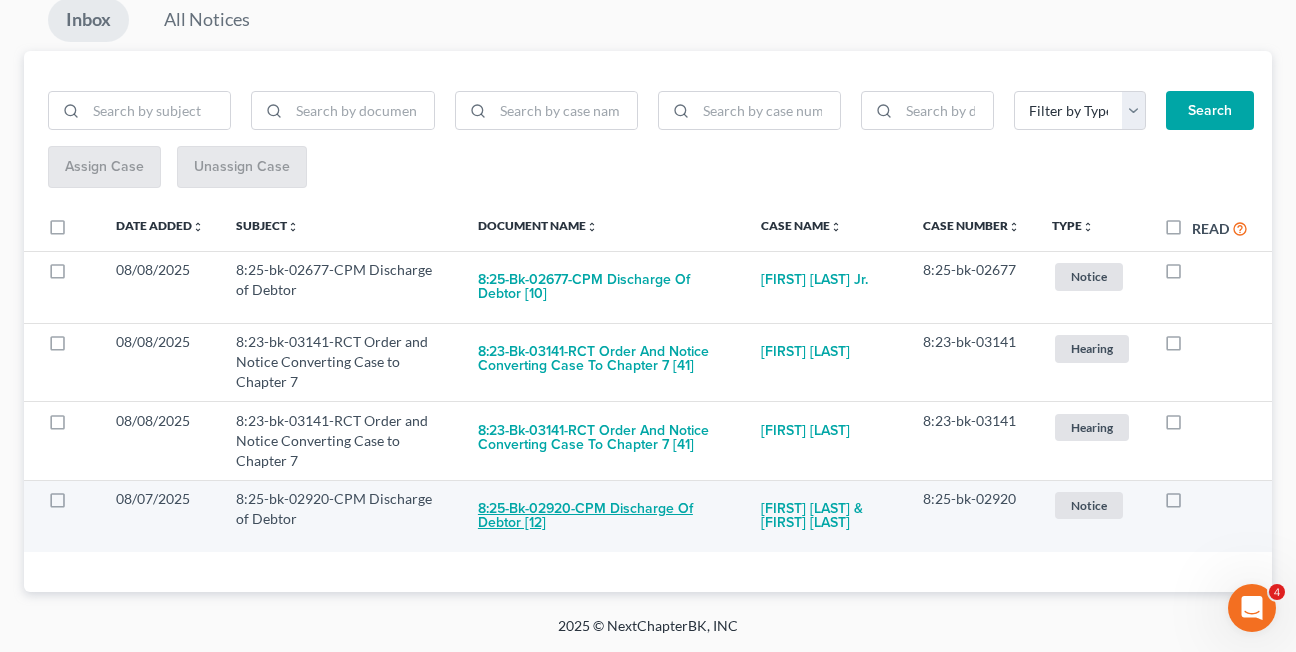 click on "8:25-bk-02920-CPM Discharge of Debtor [12]" at bounding box center (603, 516) 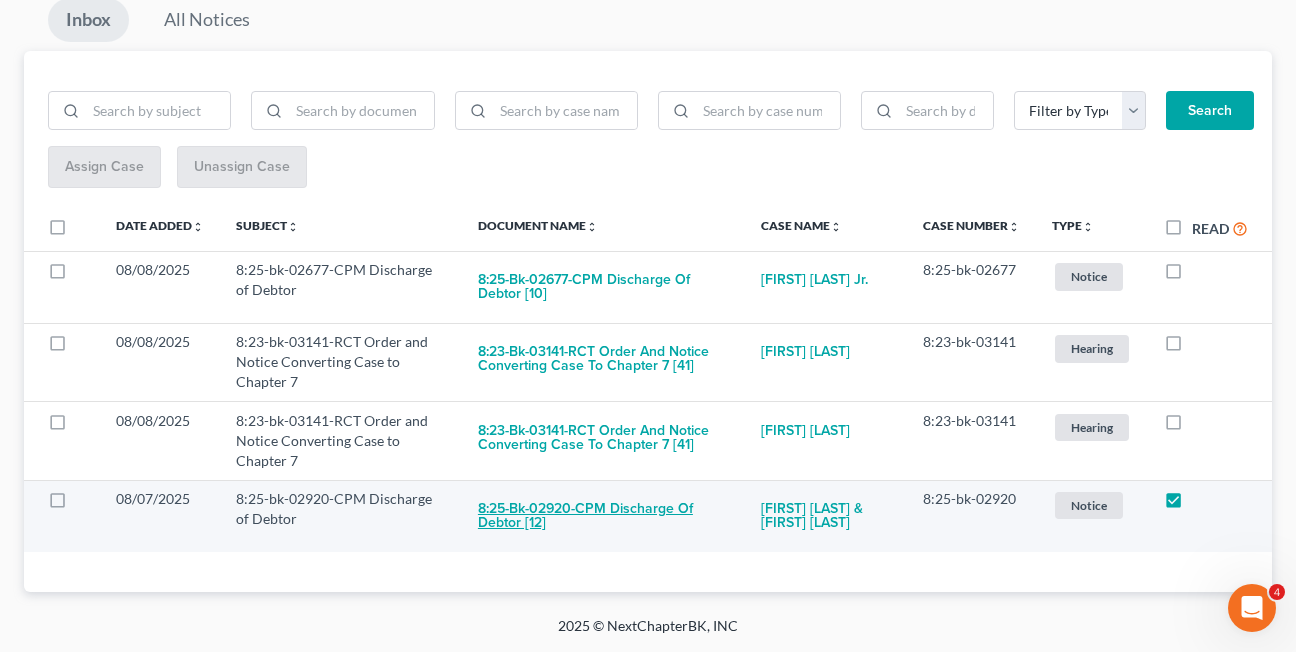 checkbox on "true" 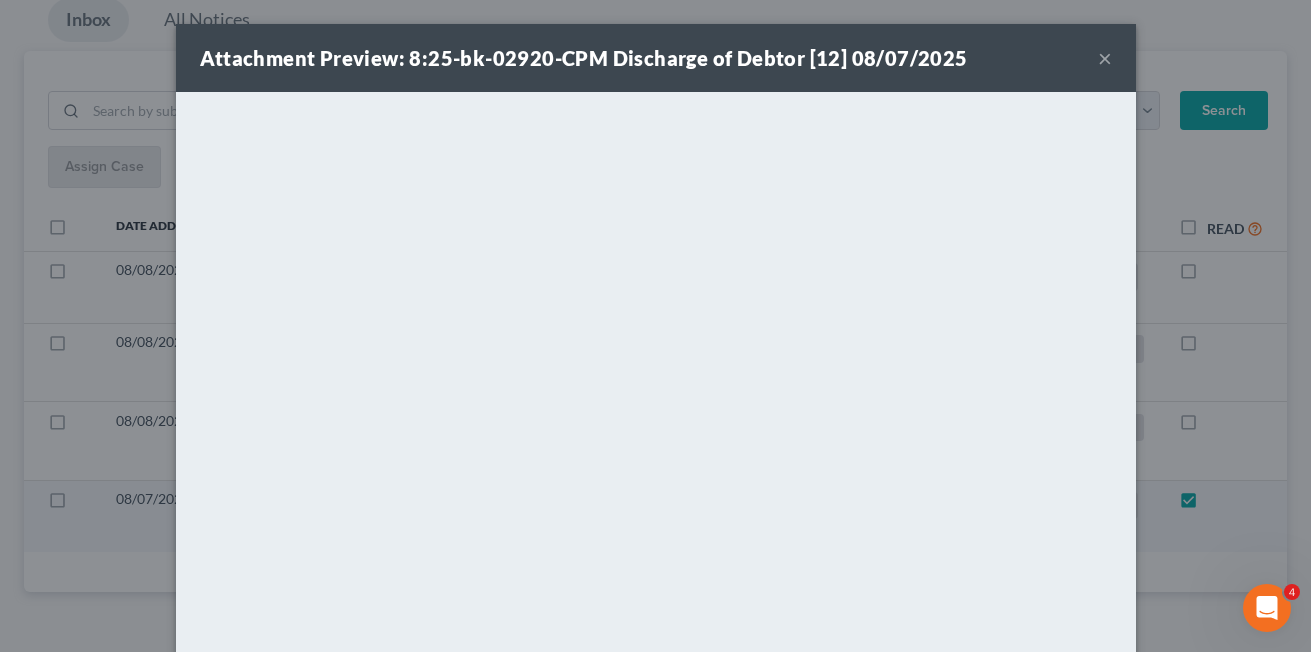 scroll, scrollTop: 126, scrollLeft: 0, axis: vertical 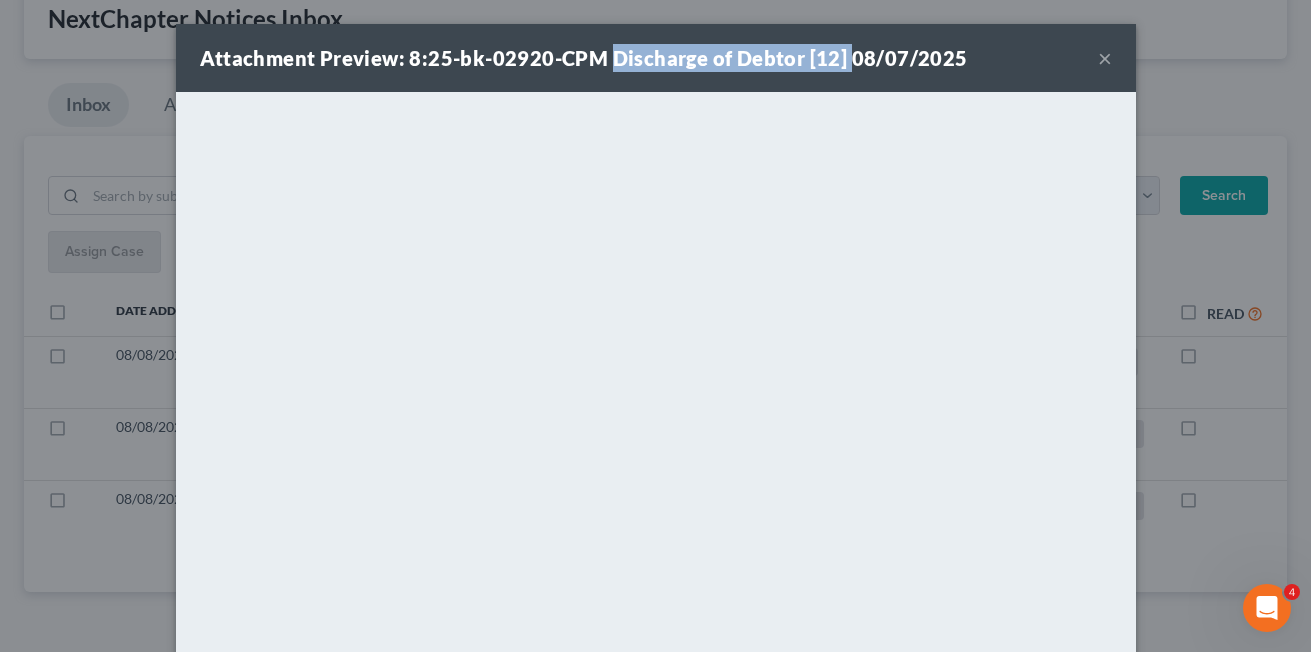 drag, startPoint x: 599, startPoint y: 61, endPoint x: 835, endPoint y: 70, distance: 236.17155 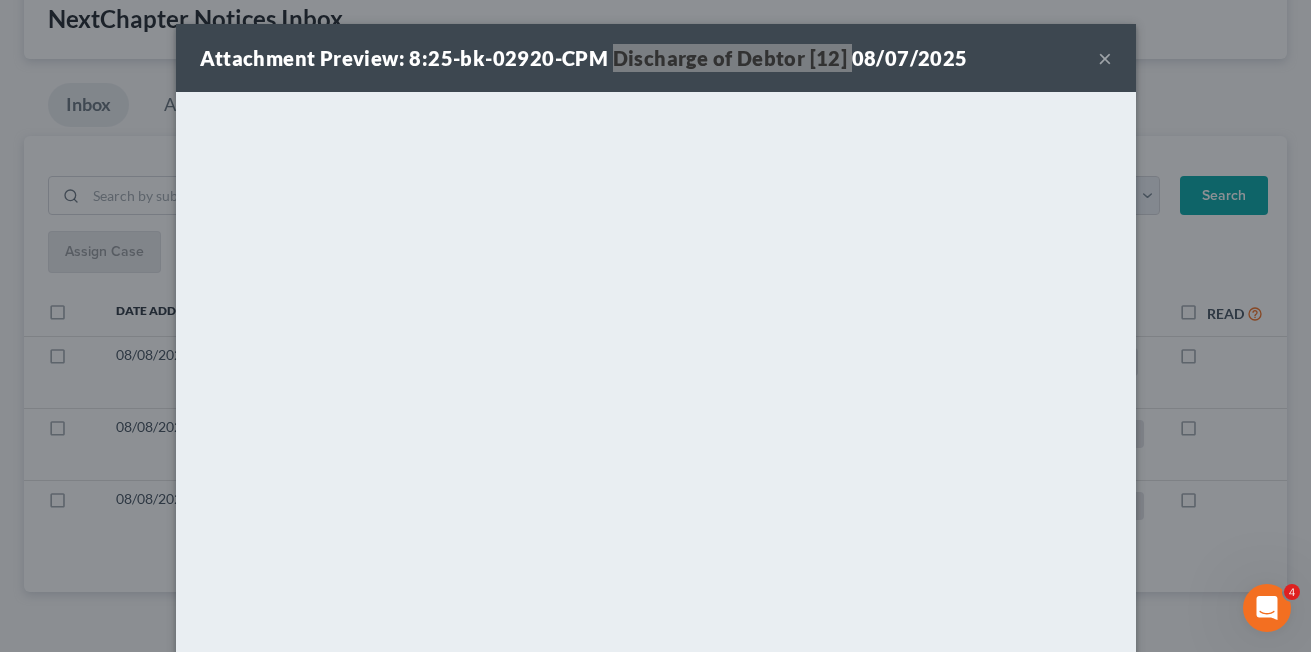 scroll, scrollTop: 185, scrollLeft: 0, axis: vertical 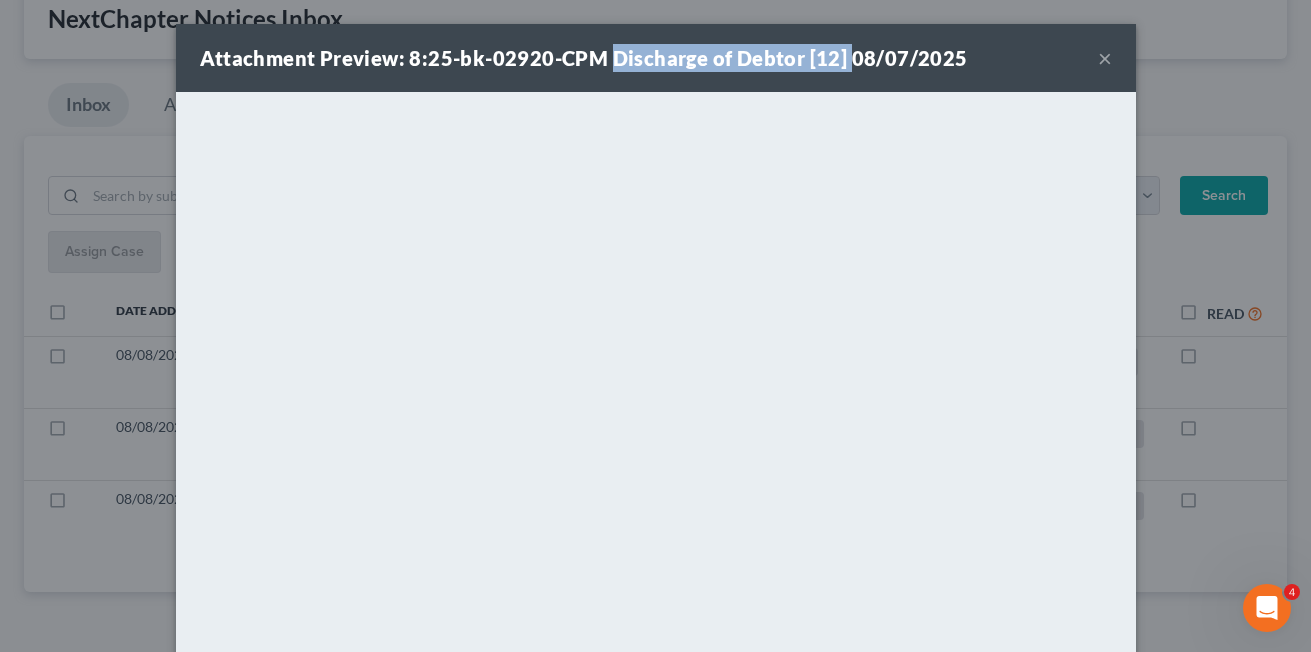 click on "×" at bounding box center [1105, 58] 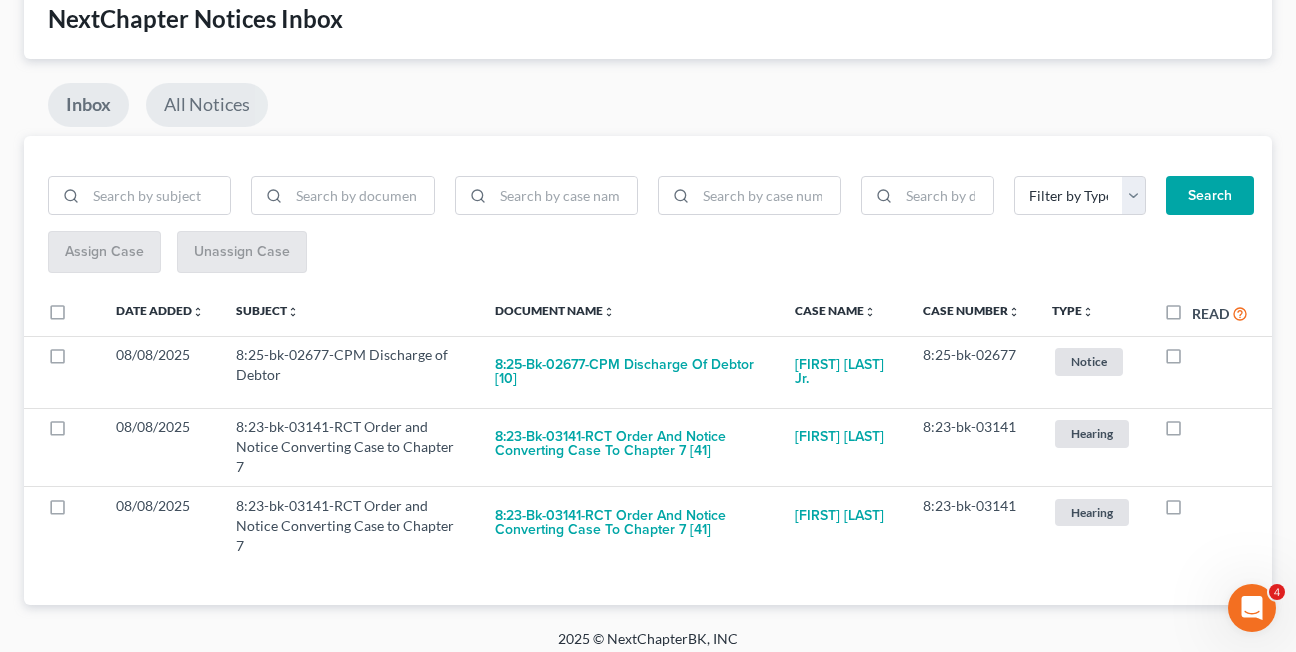 click on "All Notices" at bounding box center (207, 105) 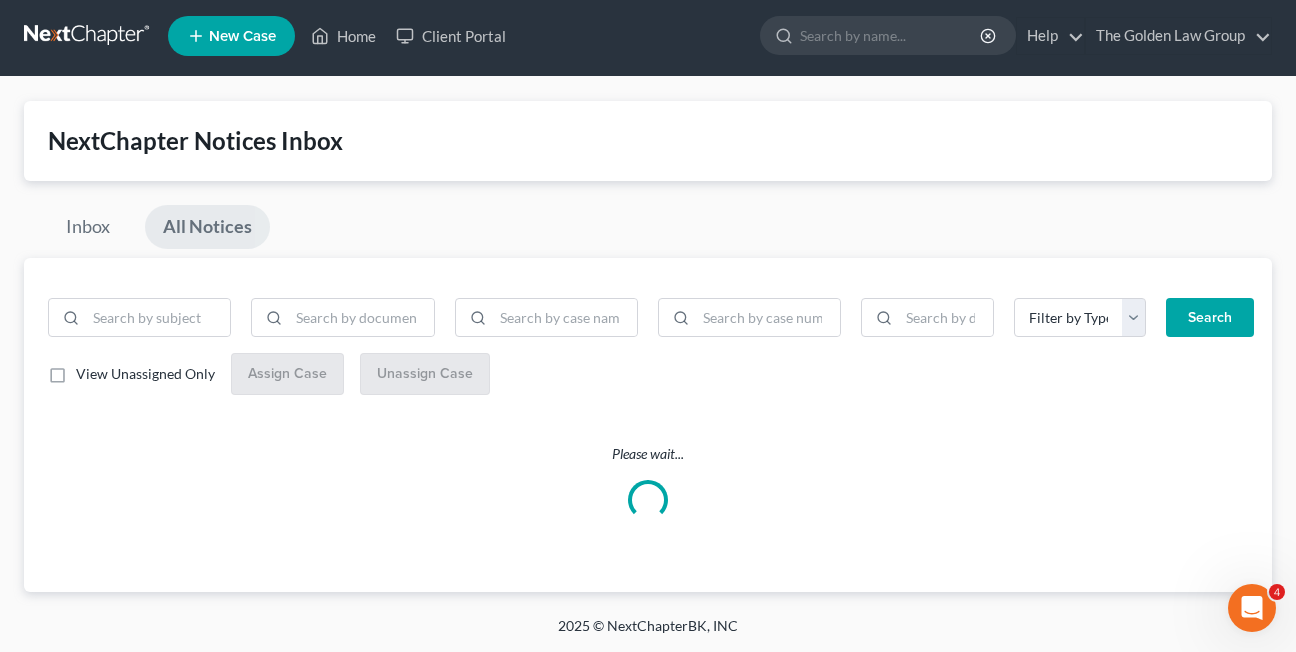 scroll, scrollTop: 4, scrollLeft: 0, axis: vertical 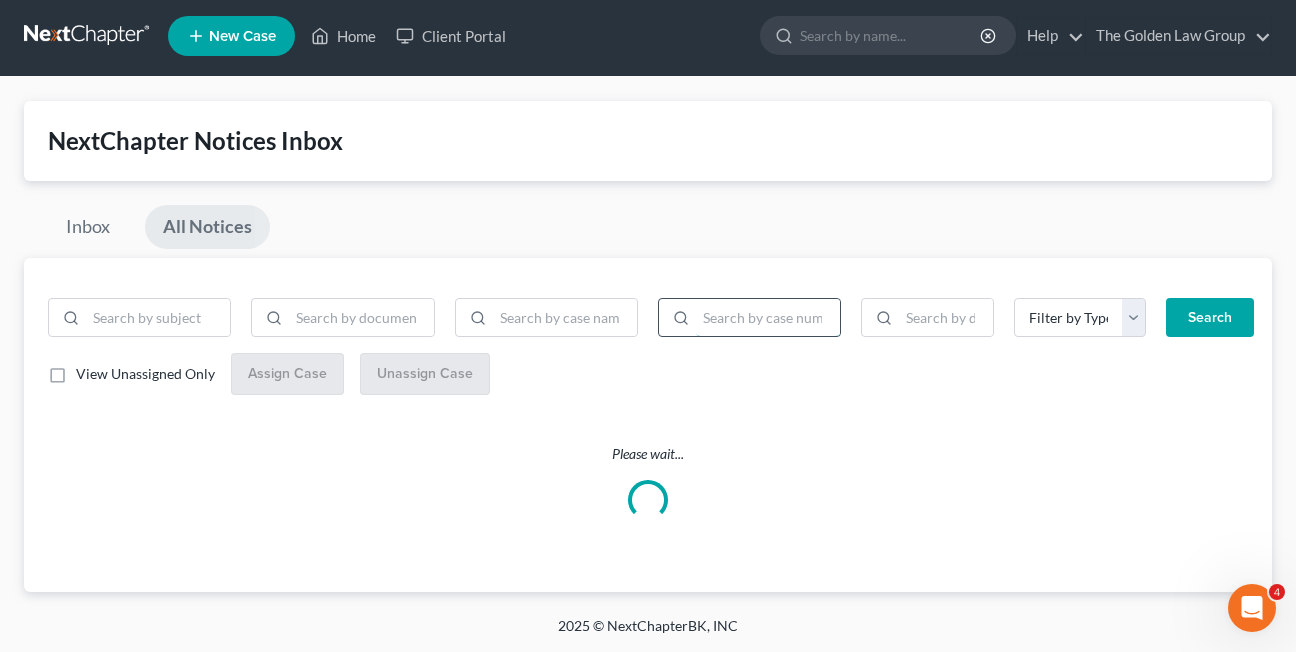 click at bounding box center [768, 318] 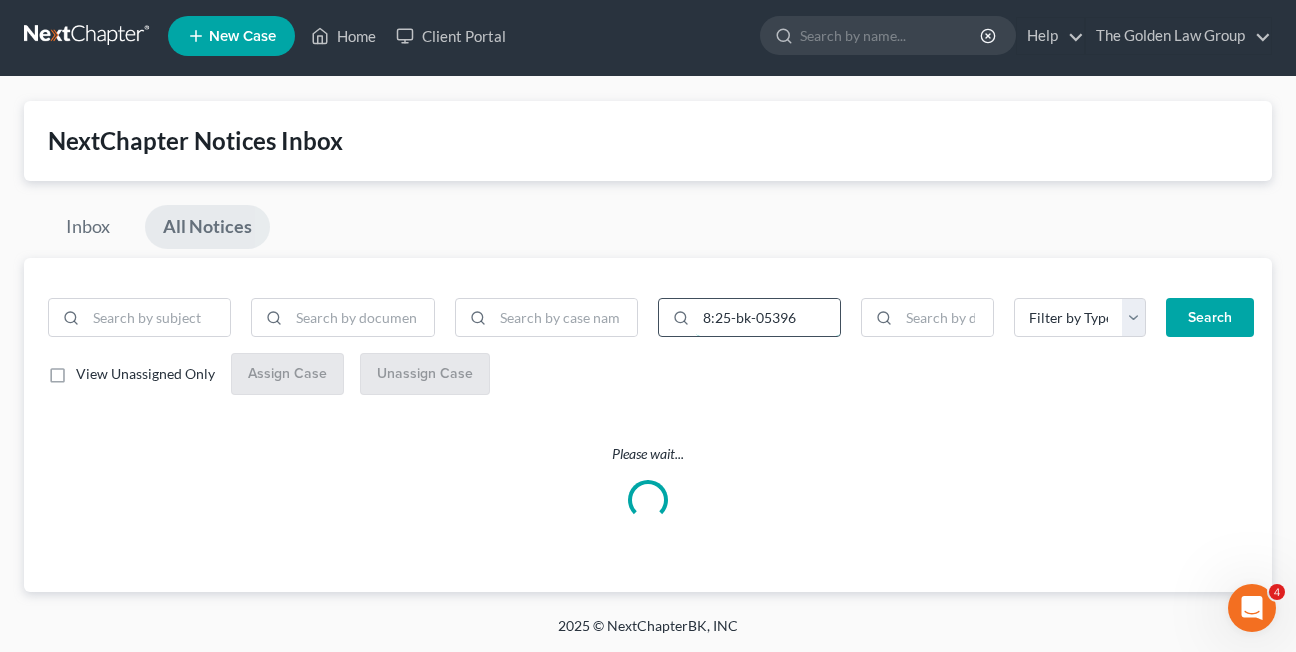 type on "8:25-bk-05396" 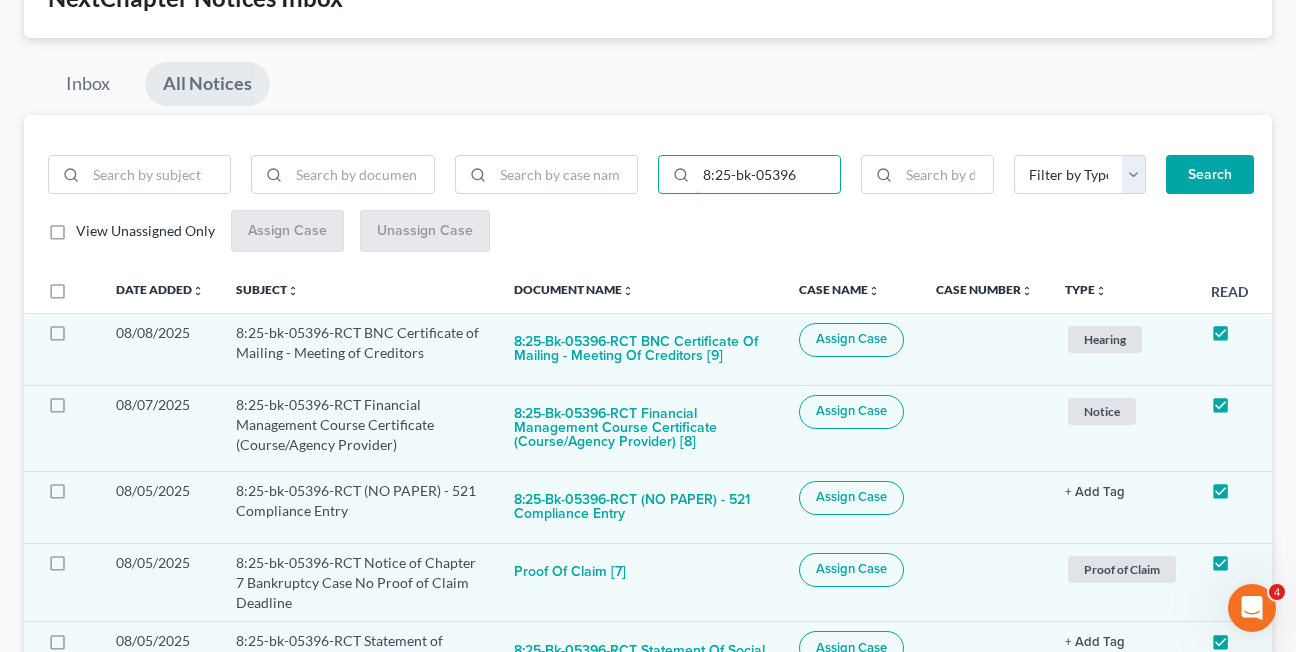 scroll, scrollTop: 178, scrollLeft: 0, axis: vertical 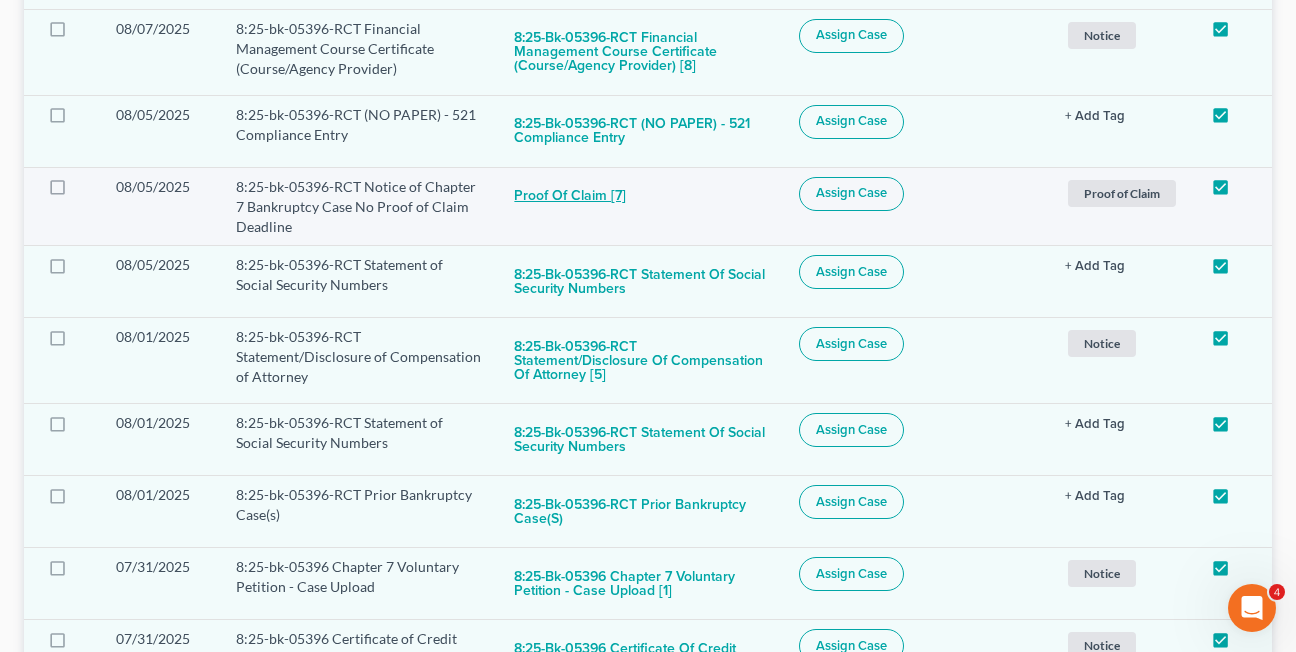 click on "Proof of Claim [7]" at bounding box center (570, 197) 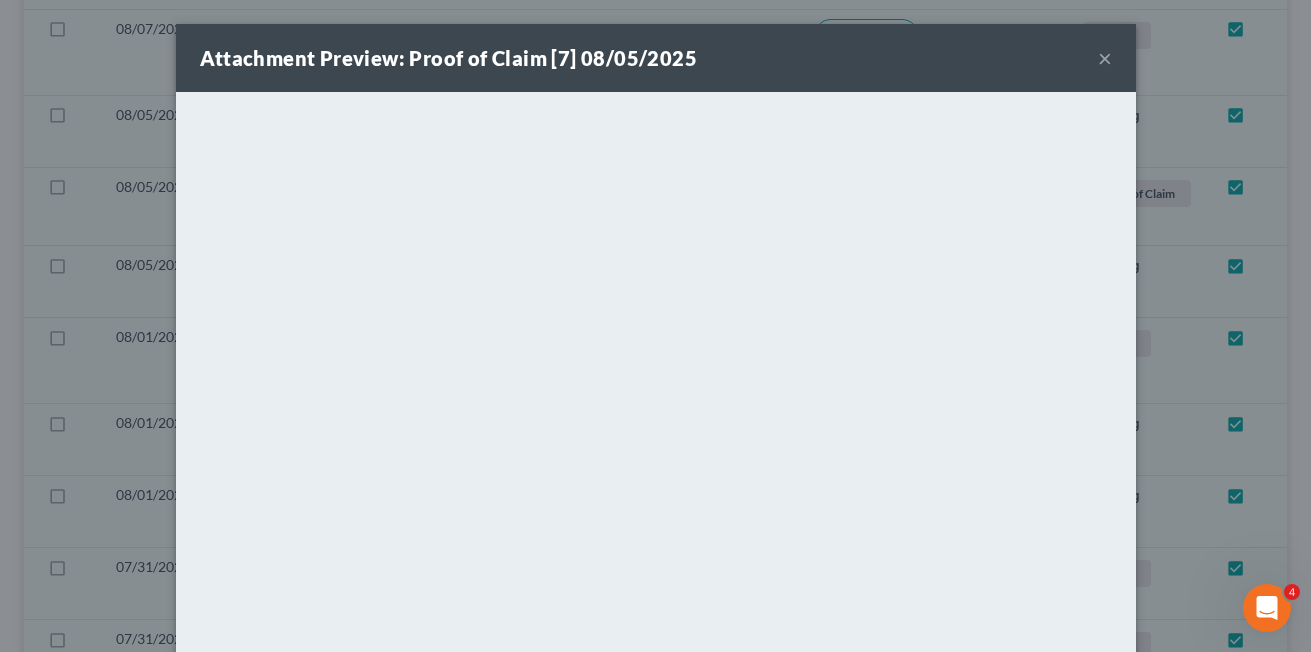 click on "×" at bounding box center [1105, 58] 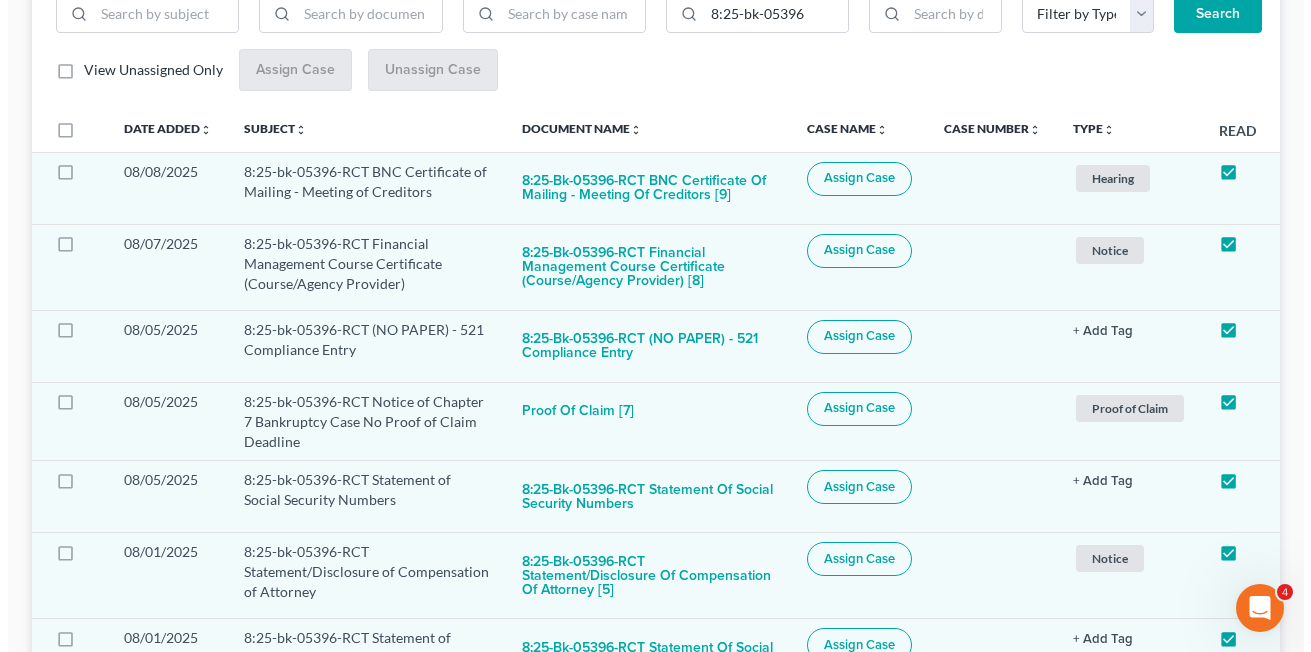 scroll, scrollTop: 299, scrollLeft: 0, axis: vertical 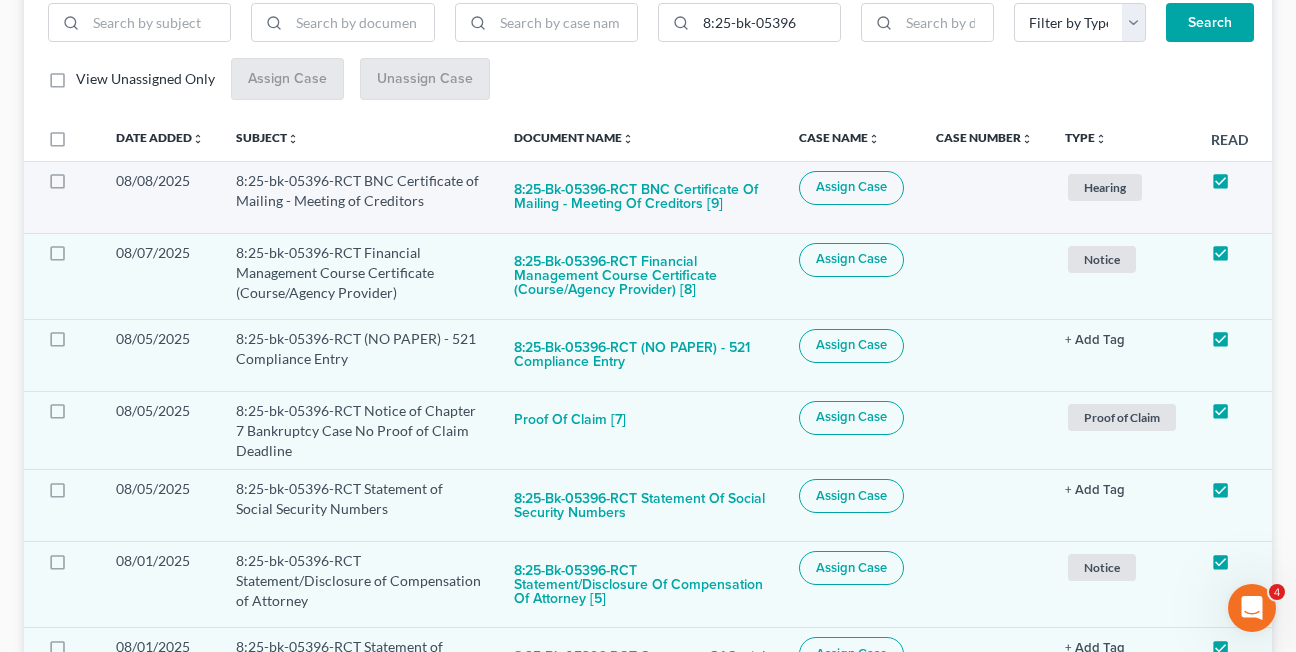 click on "Assign Case" at bounding box center [851, 187] 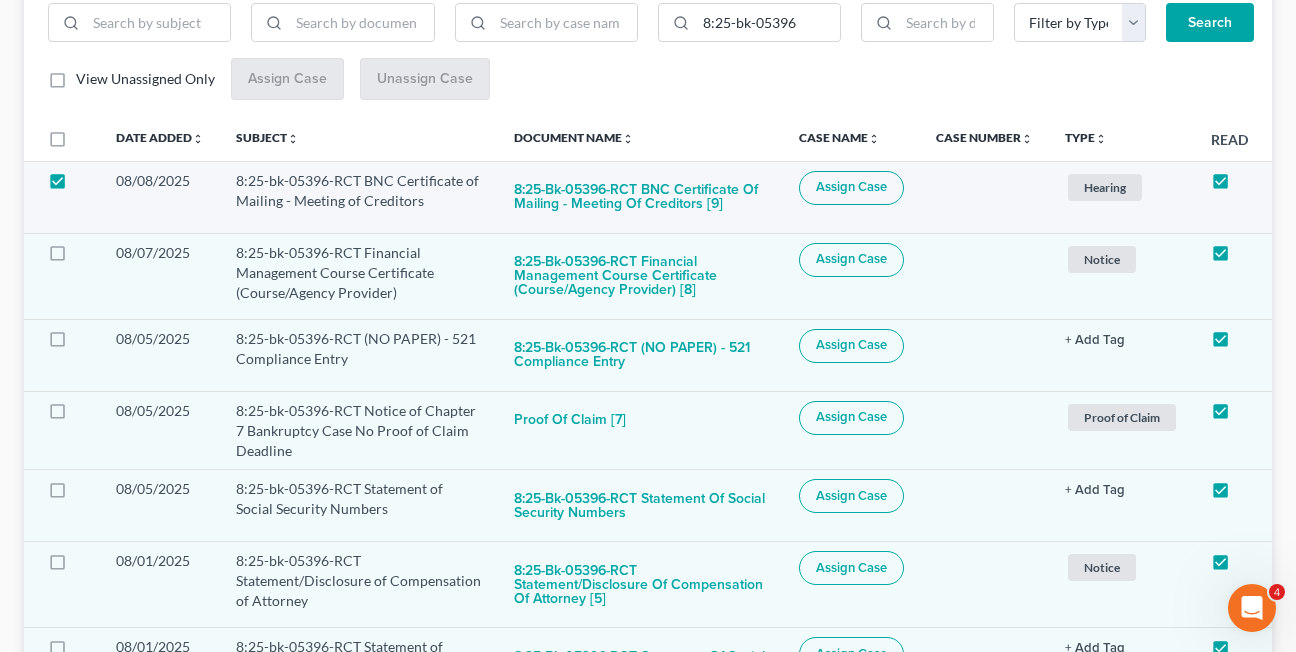 checkbox on "true" 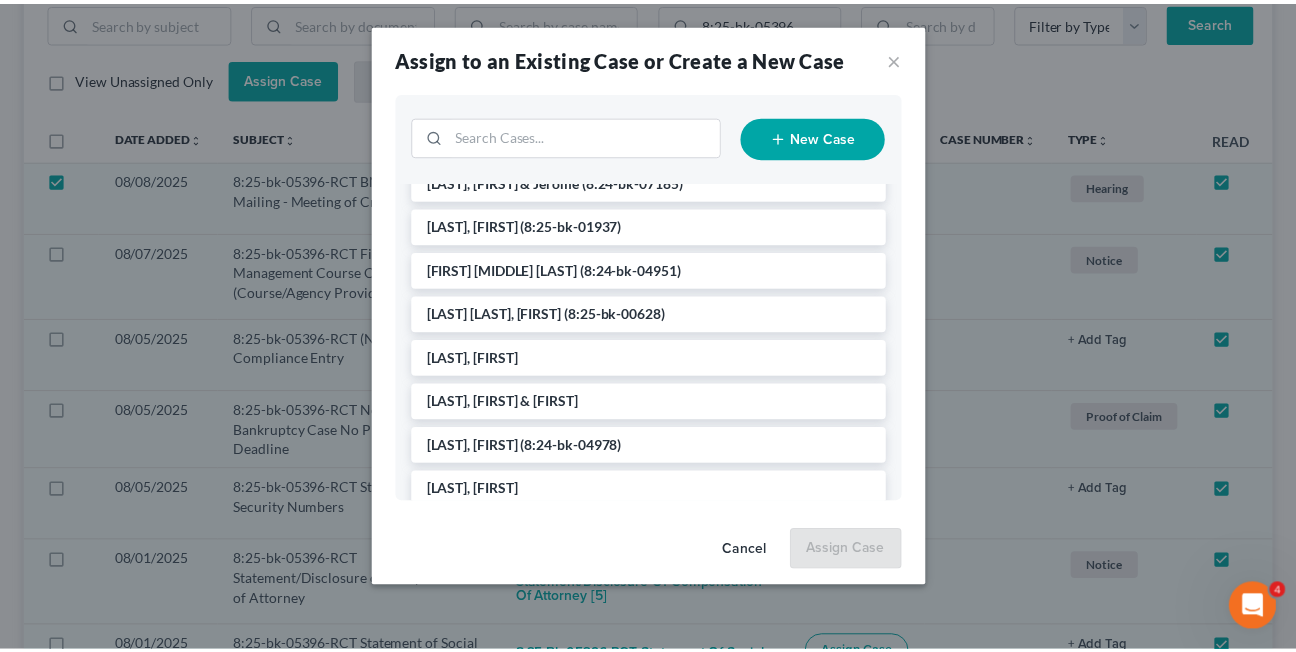scroll, scrollTop: 535, scrollLeft: 0, axis: vertical 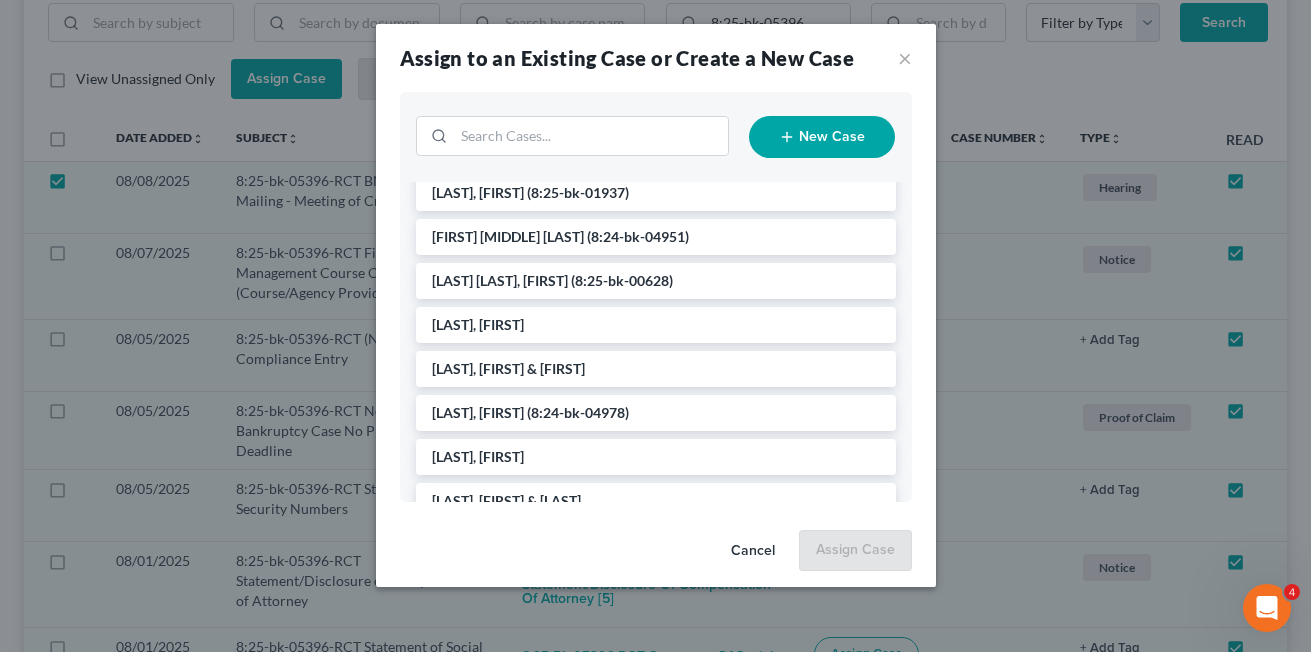 click on "Cancel" at bounding box center [753, 552] 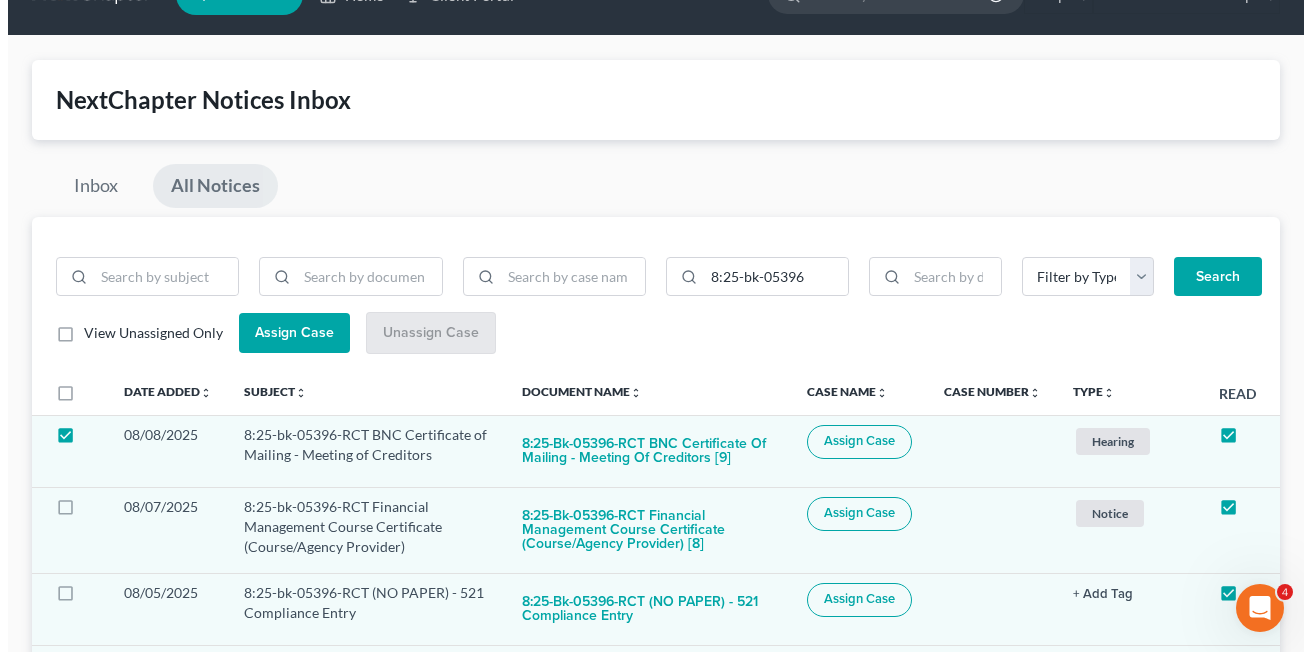 scroll, scrollTop: 0, scrollLeft: 0, axis: both 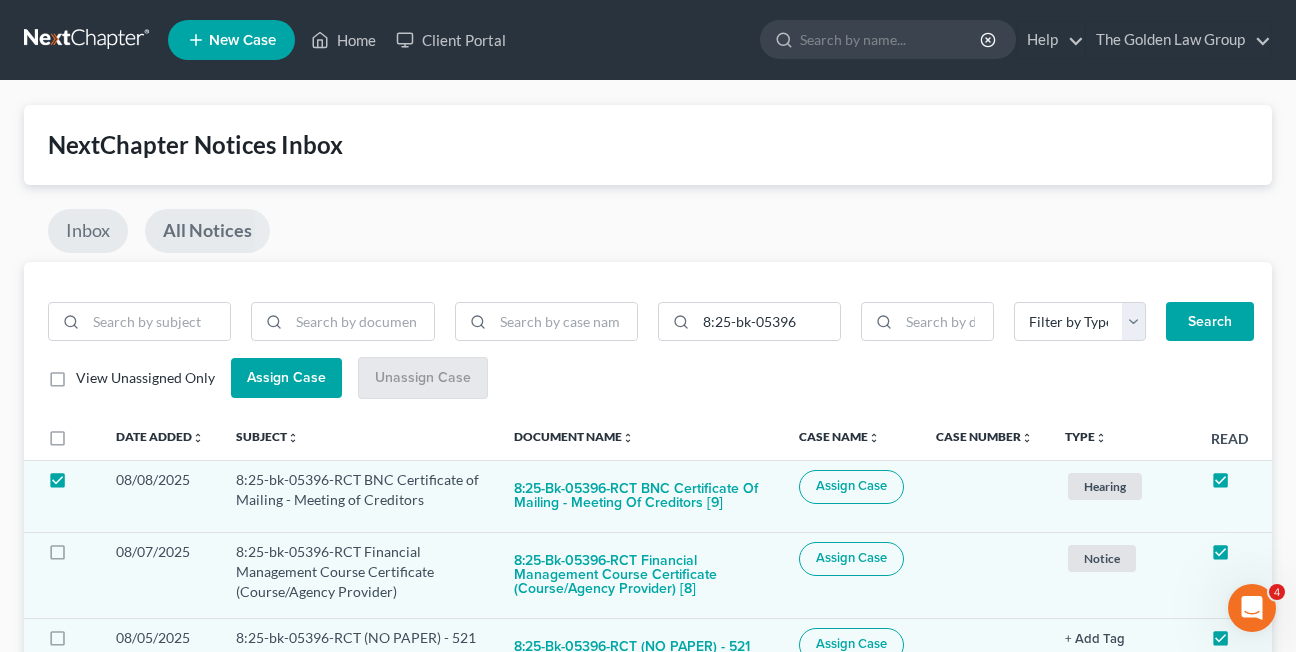 click on "Inbox" at bounding box center [88, 231] 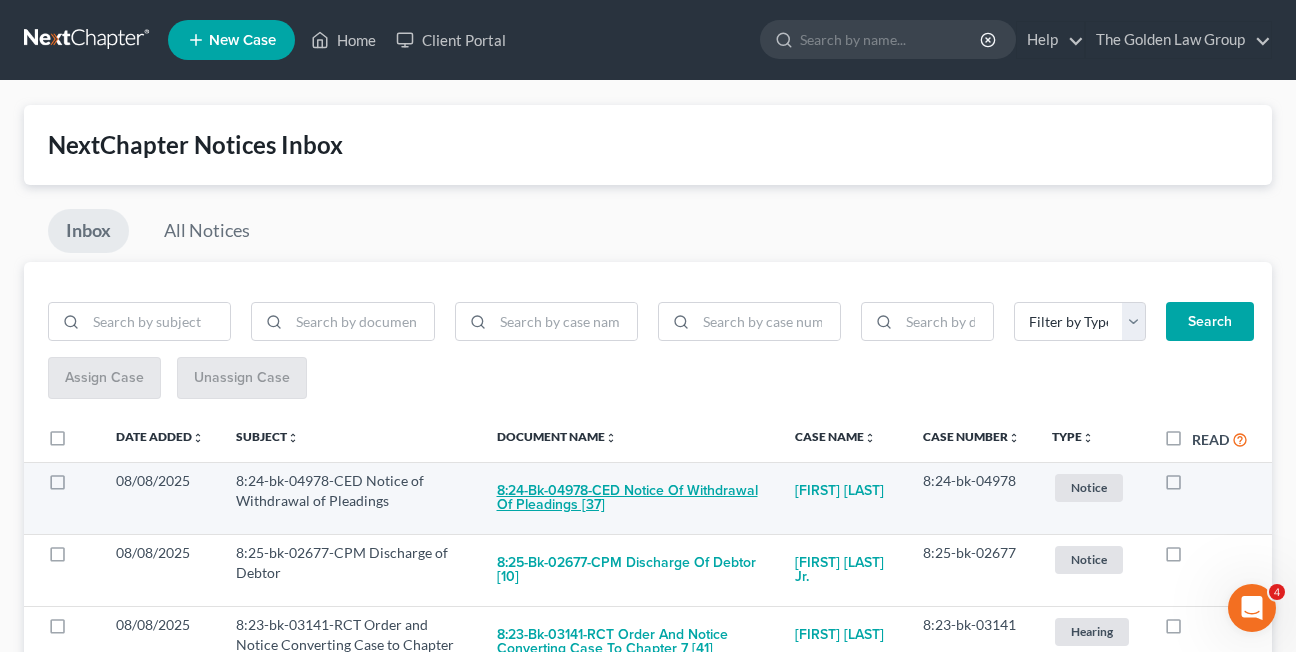 click on "8:24-bk-04978-CED Notice of Withdrawal of Pleadings [37]" at bounding box center (630, 498) 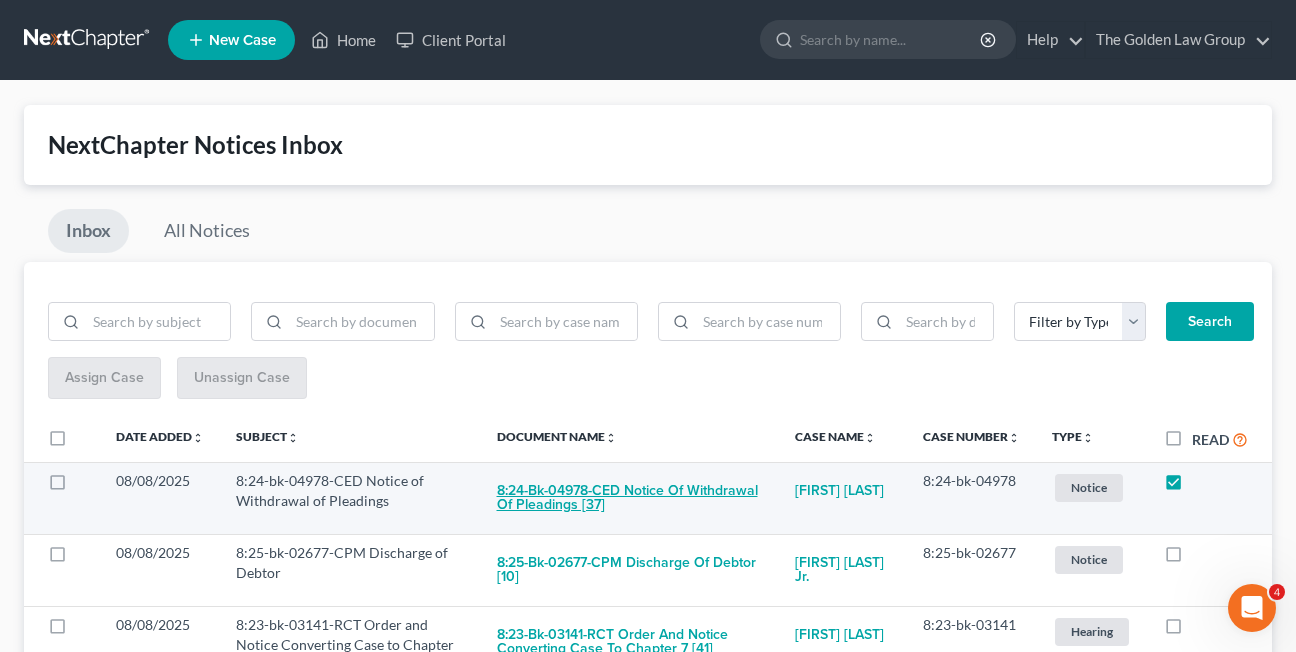 checkbox on "true" 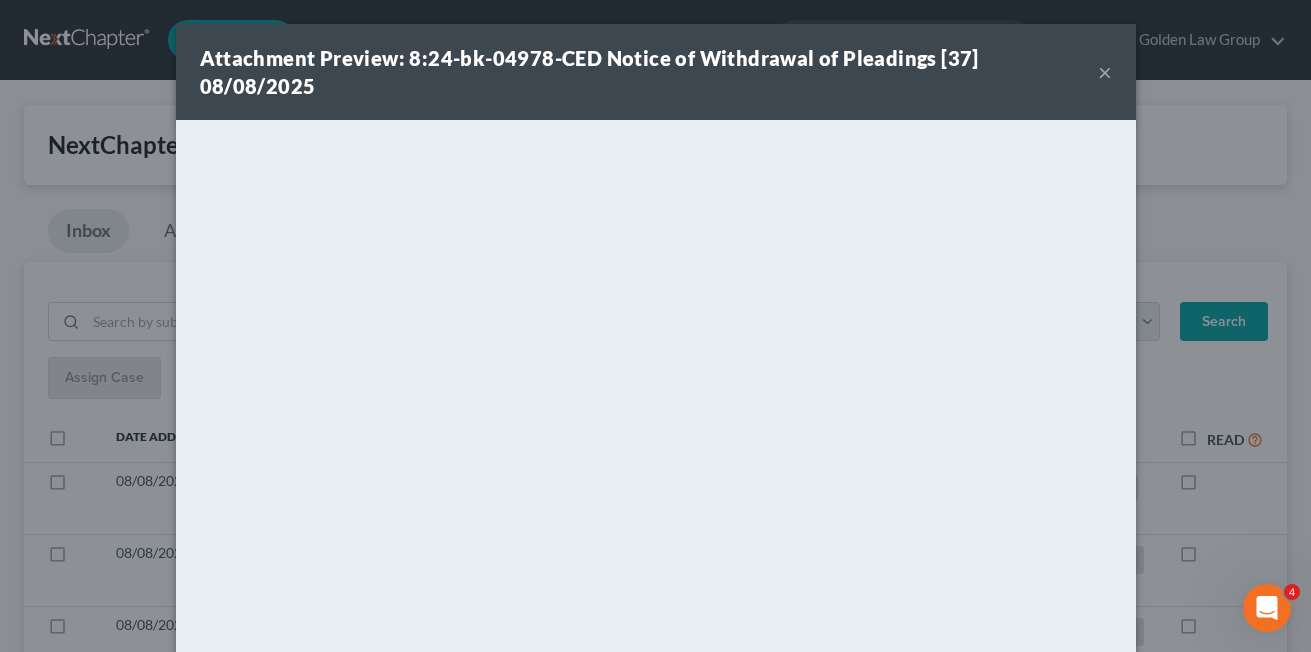 click on "×" at bounding box center (1105, 72) 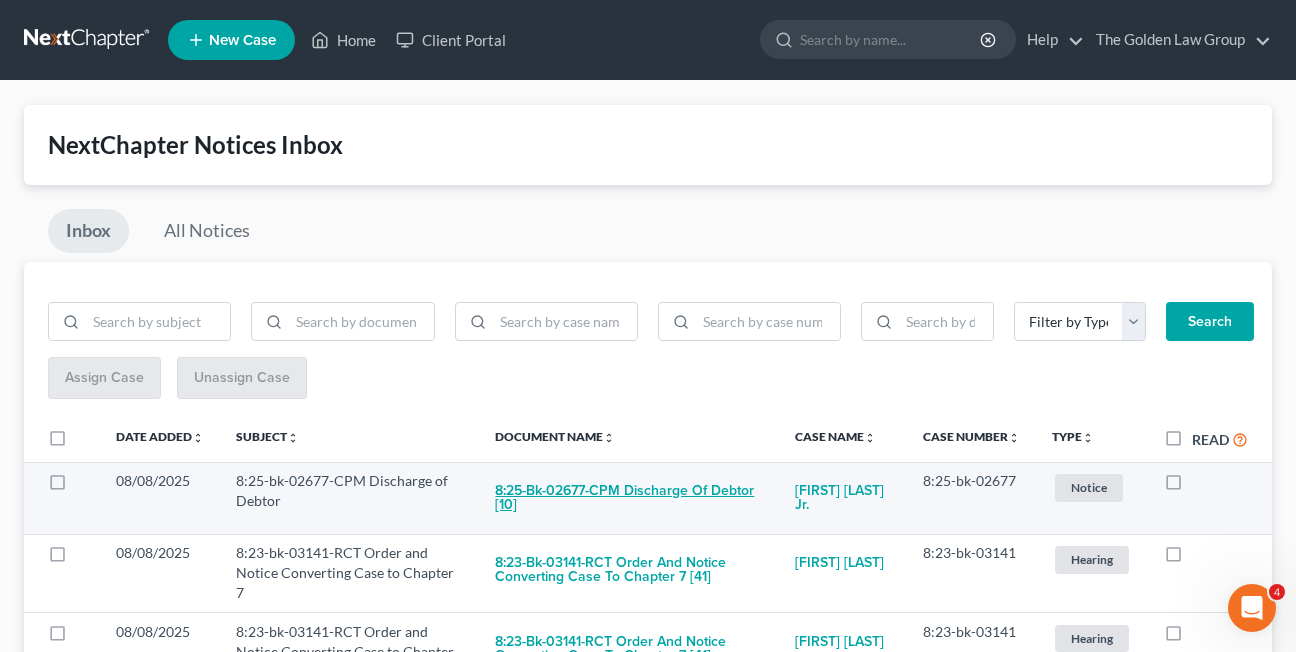 click on "8:25-bk-02677-CPM Discharge of Debtor [10]" at bounding box center [628, 498] 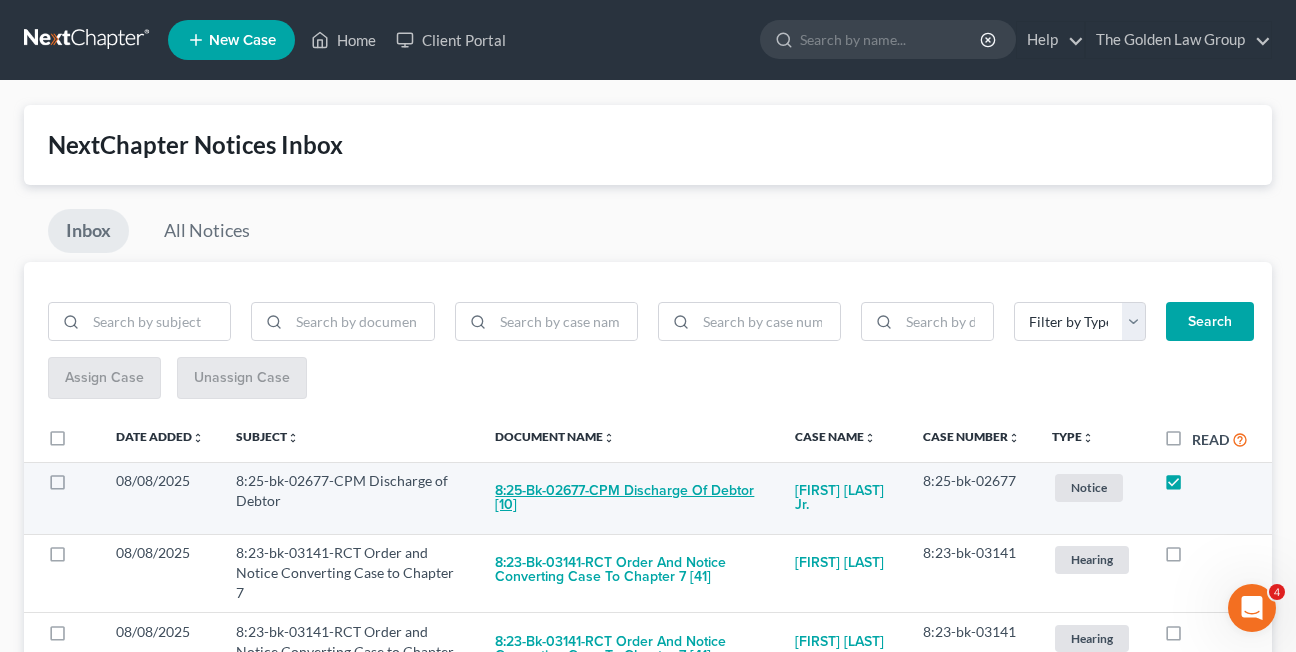 checkbox on "true" 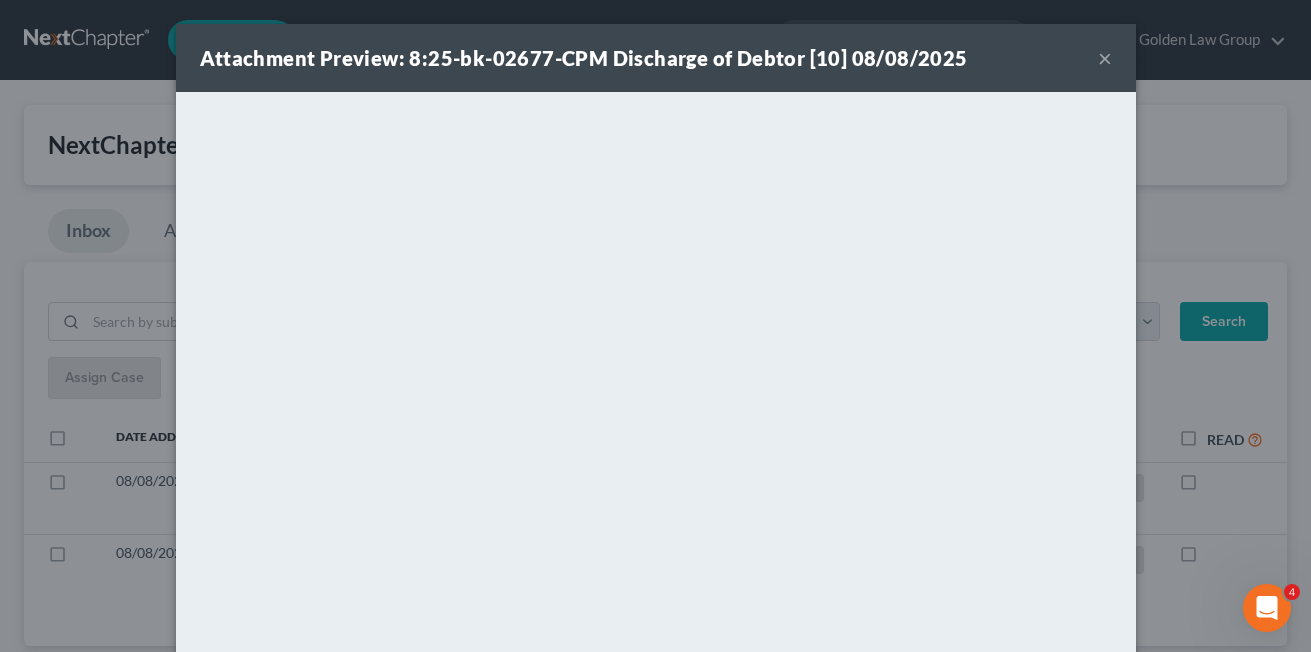 click on "Attachment Preview: 8:25-bk-02677-CPM Discharge of Debtor [10] 08/08/2025 ×" at bounding box center (656, 58) 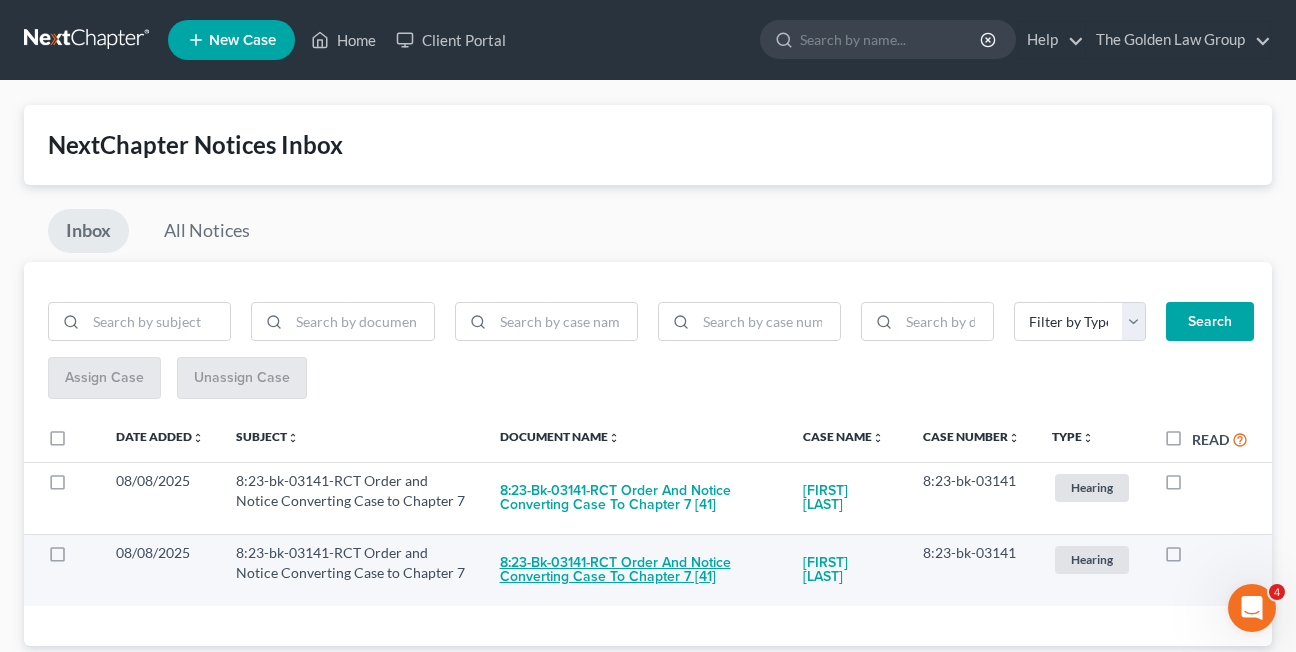 click on "8:23-bk-03141-RCT Order and Notice Converting Case to Chapter 7 [41]" at bounding box center (635, 570) 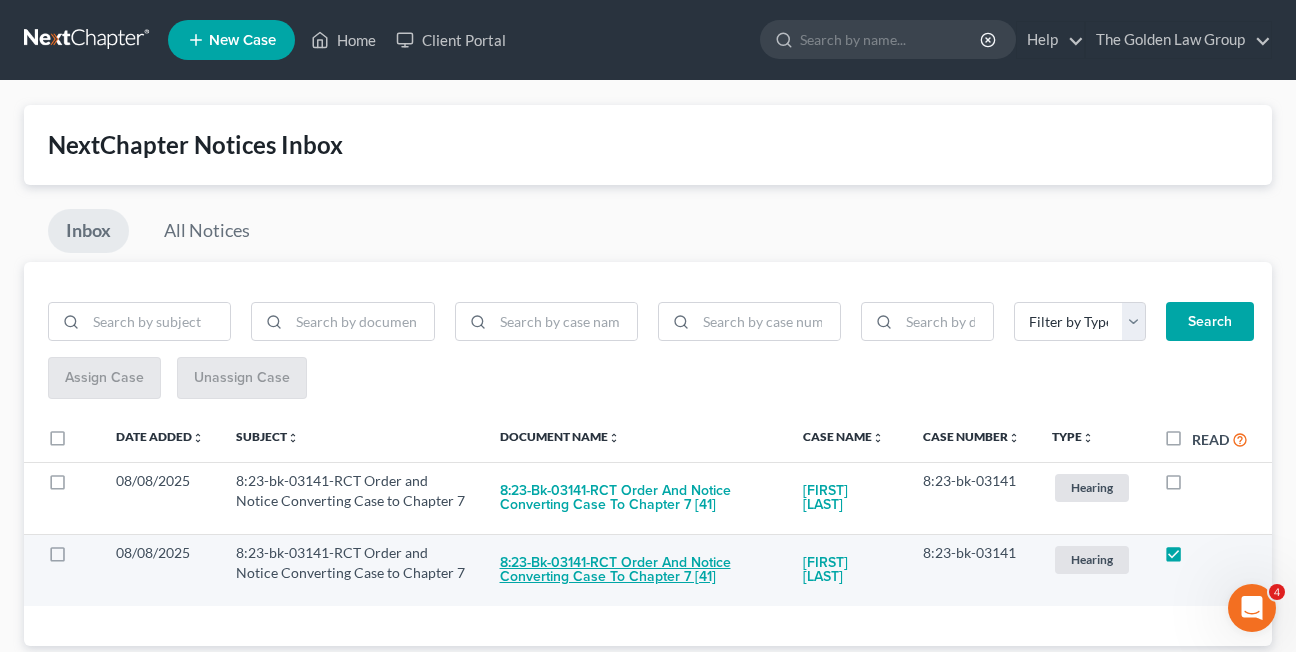 checkbox on "true" 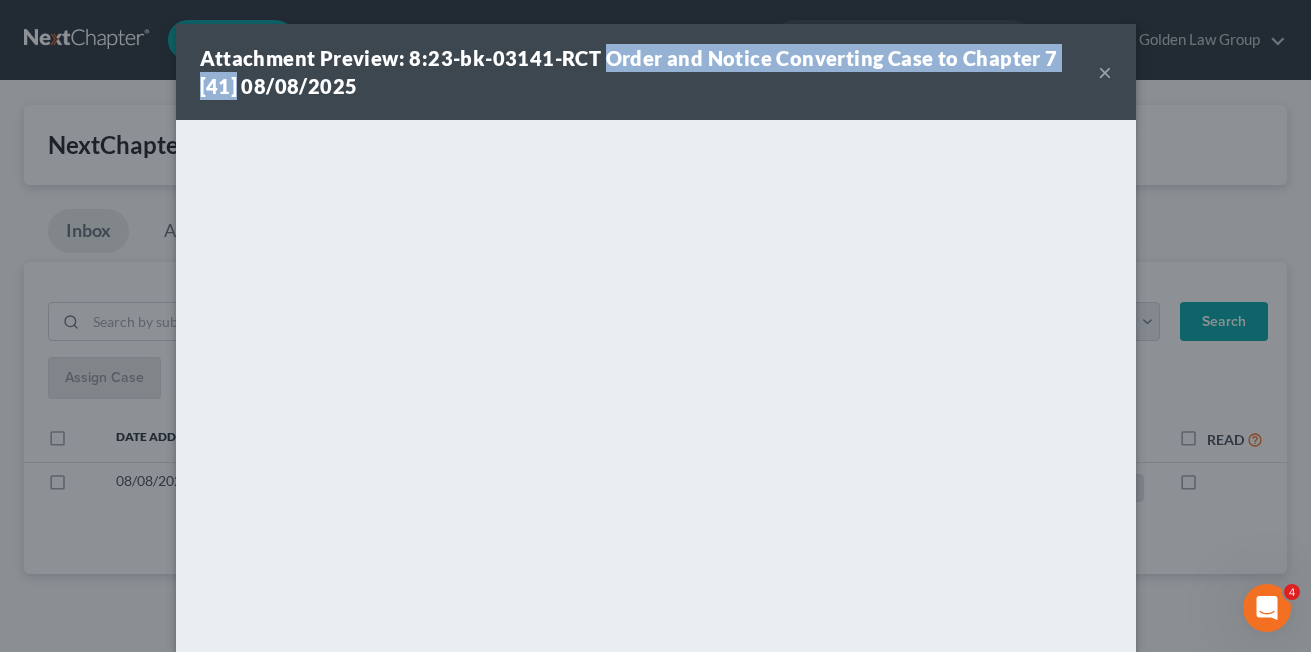 drag, startPoint x: 593, startPoint y: 59, endPoint x: 1085, endPoint y: 54, distance: 492.0254 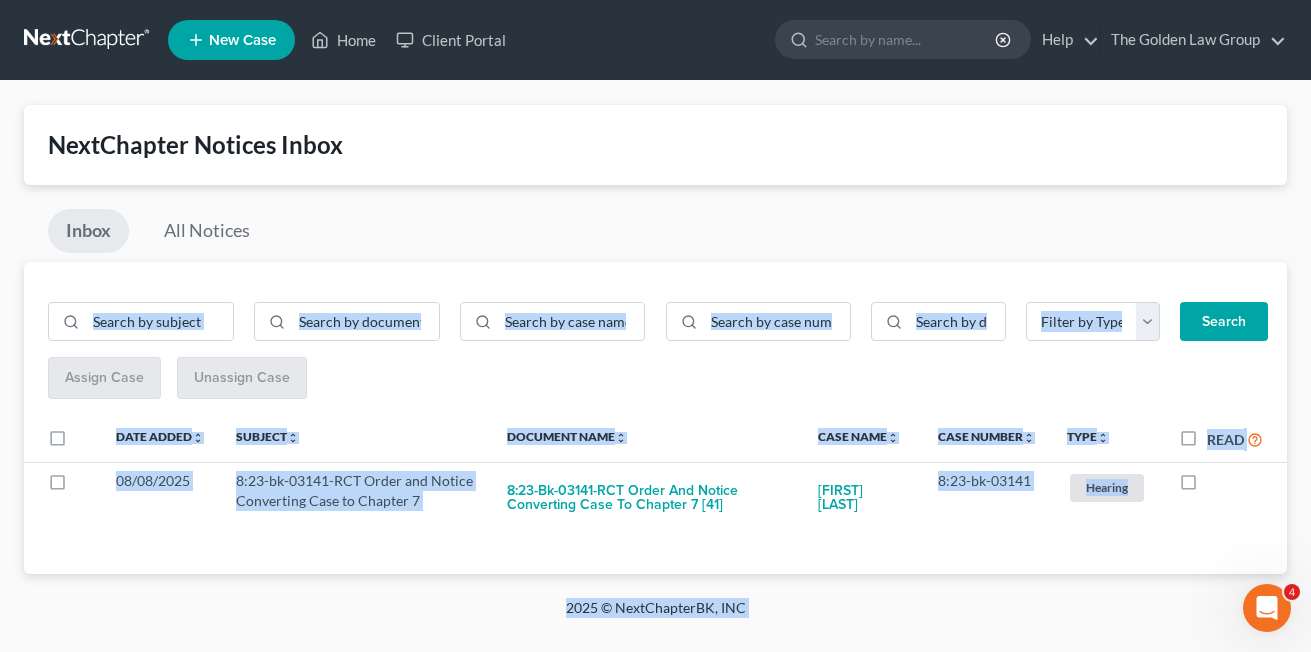 drag, startPoint x: 1131, startPoint y: 147, endPoint x: 1125, endPoint y: 238, distance: 91.197586 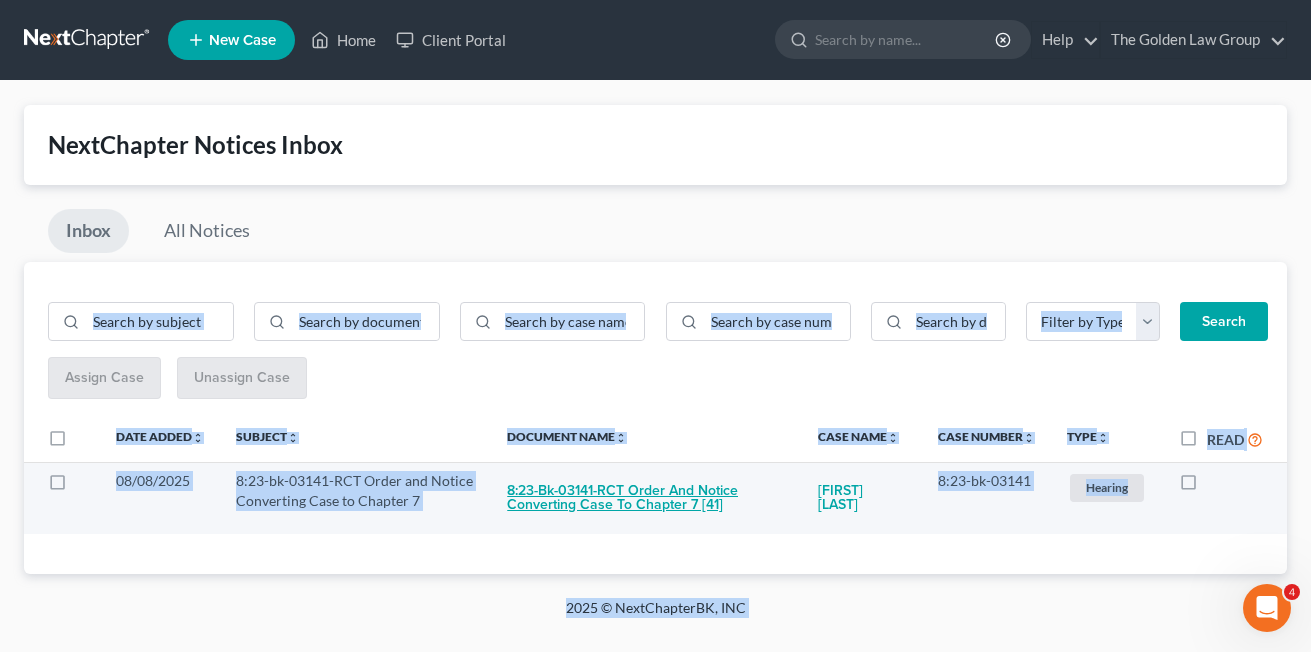 click on "8:23-bk-03141-RCT Order and Notice Converting Case to Chapter 7 [41]" at bounding box center [646, 498] 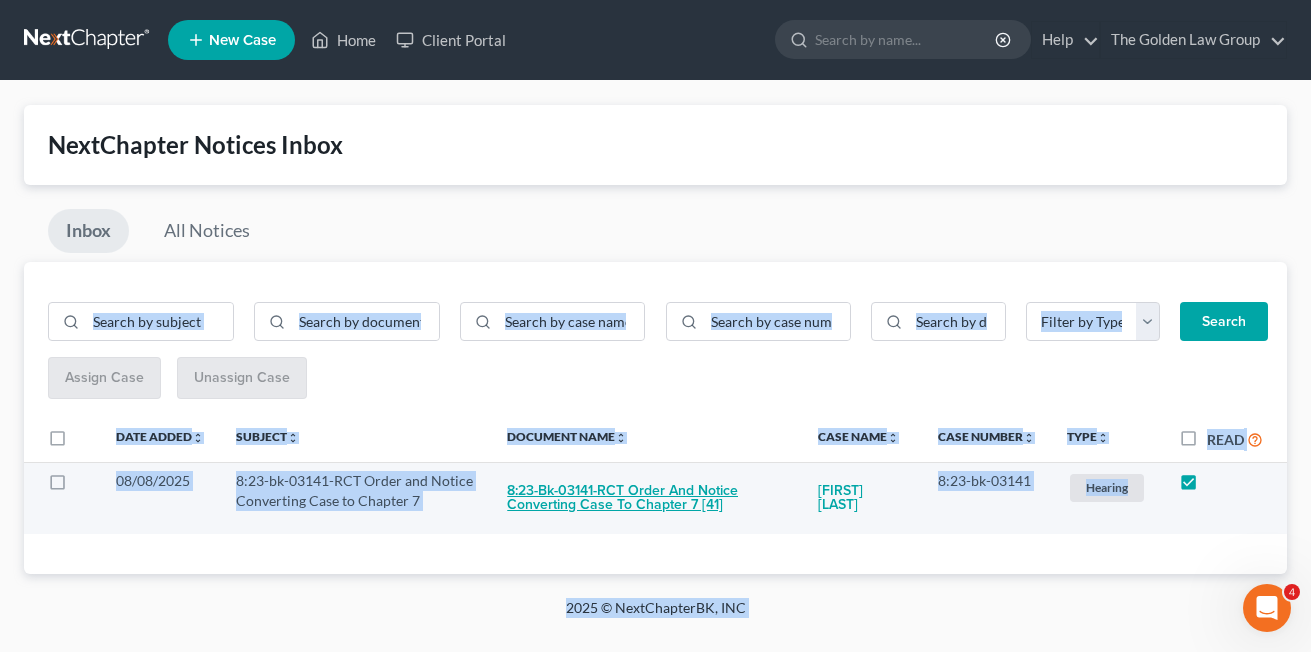 checkbox on "true" 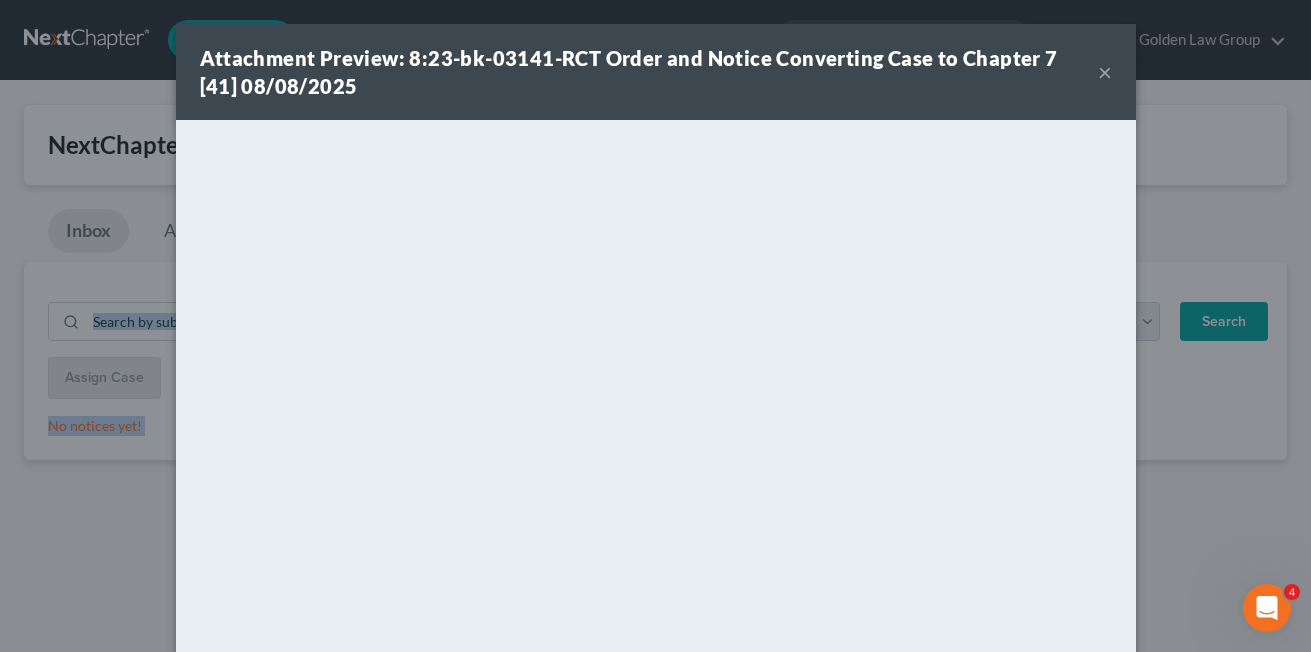 click on "×" at bounding box center [1105, 72] 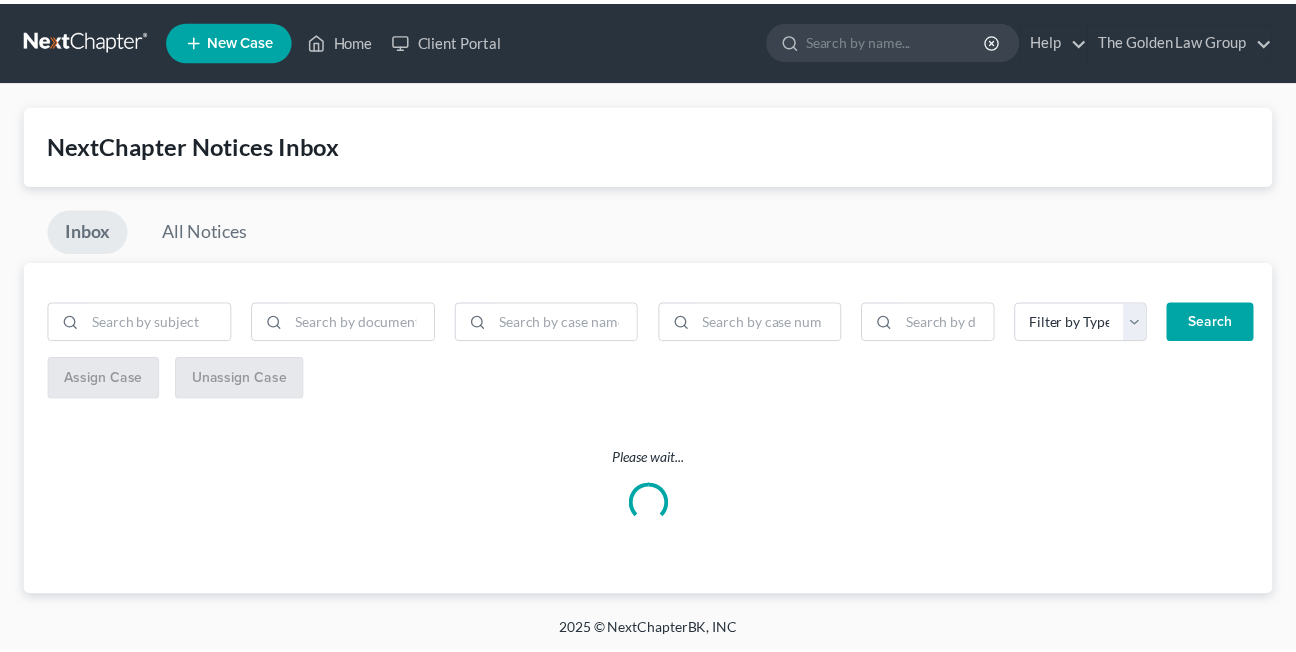scroll, scrollTop: 0, scrollLeft: 0, axis: both 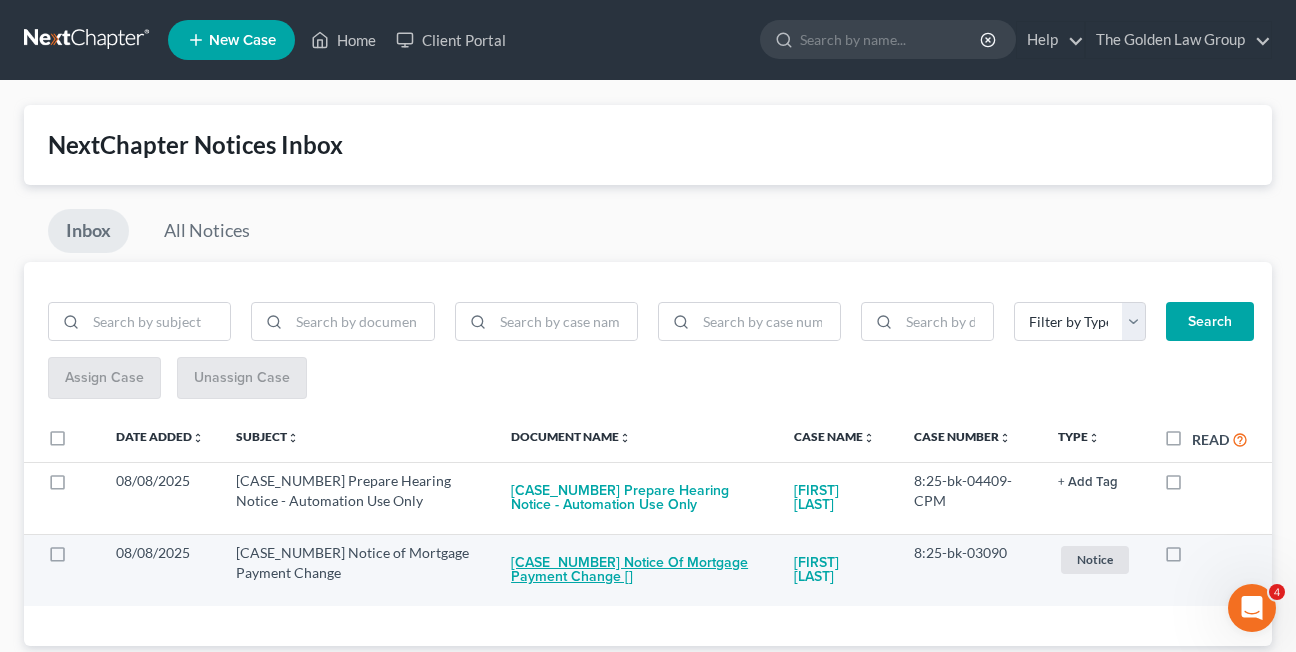 click on "[CASE_NUMBER] Notice of Mortgage Payment Change []" at bounding box center [636, 570] 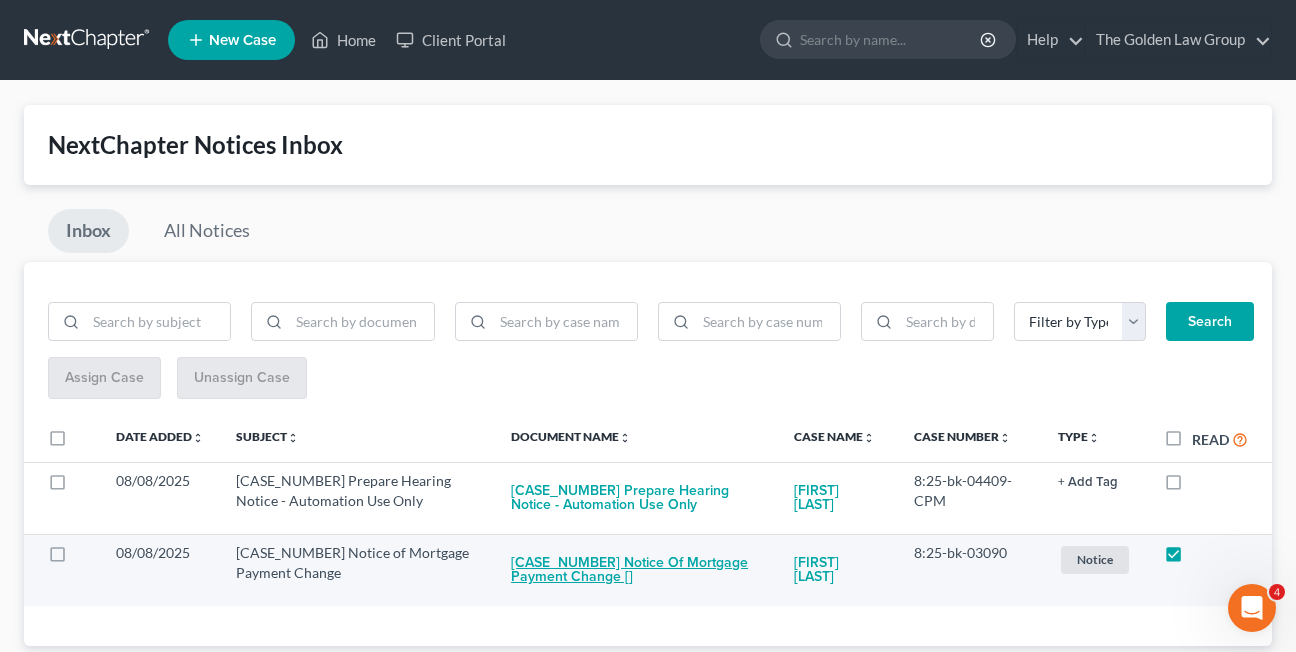checkbox on "true" 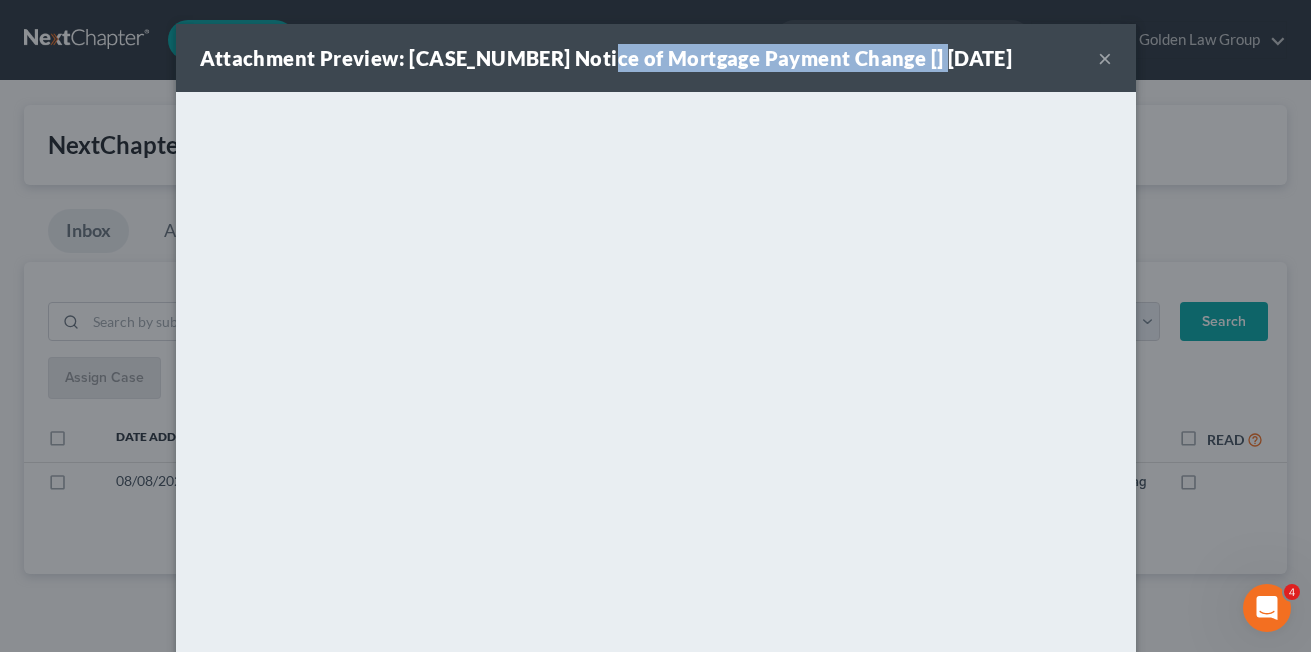 drag, startPoint x: 599, startPoint y: 57, endPoint x: 943, endPoint y: 60, distance: 344.0131 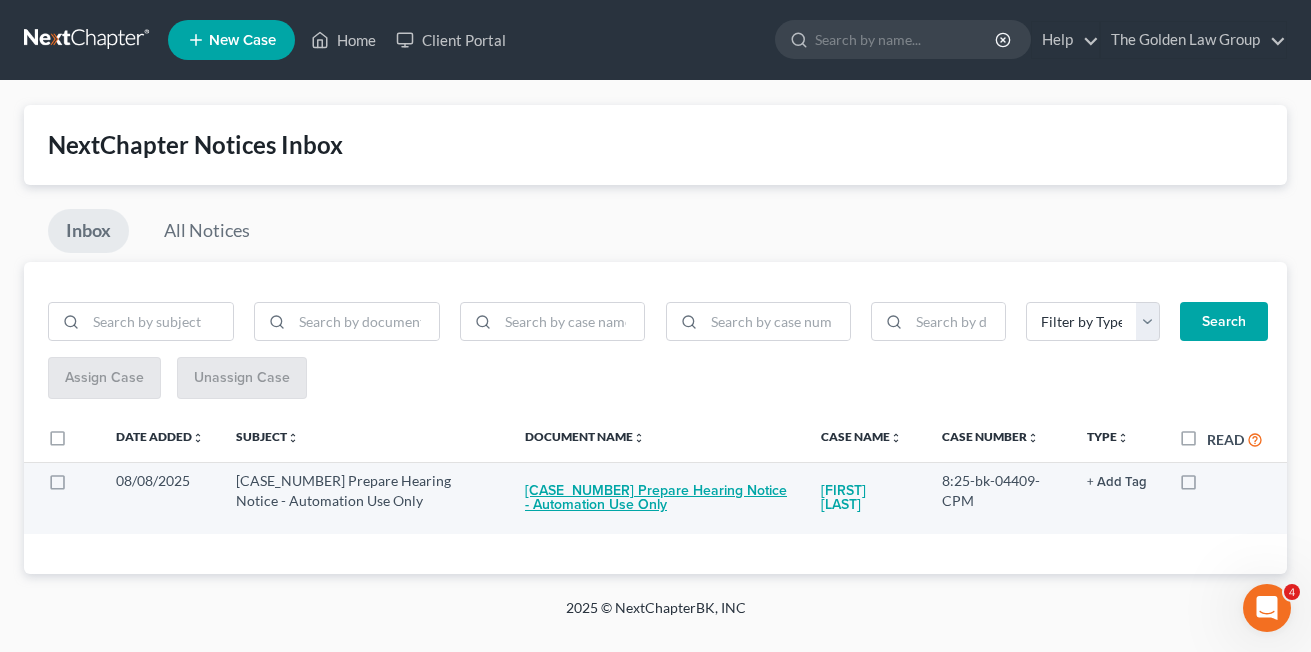 click on "8:25-bk-04409-CPM Prepare Hearing Notice - Automation Use Only" at bounding box center [657, 498] 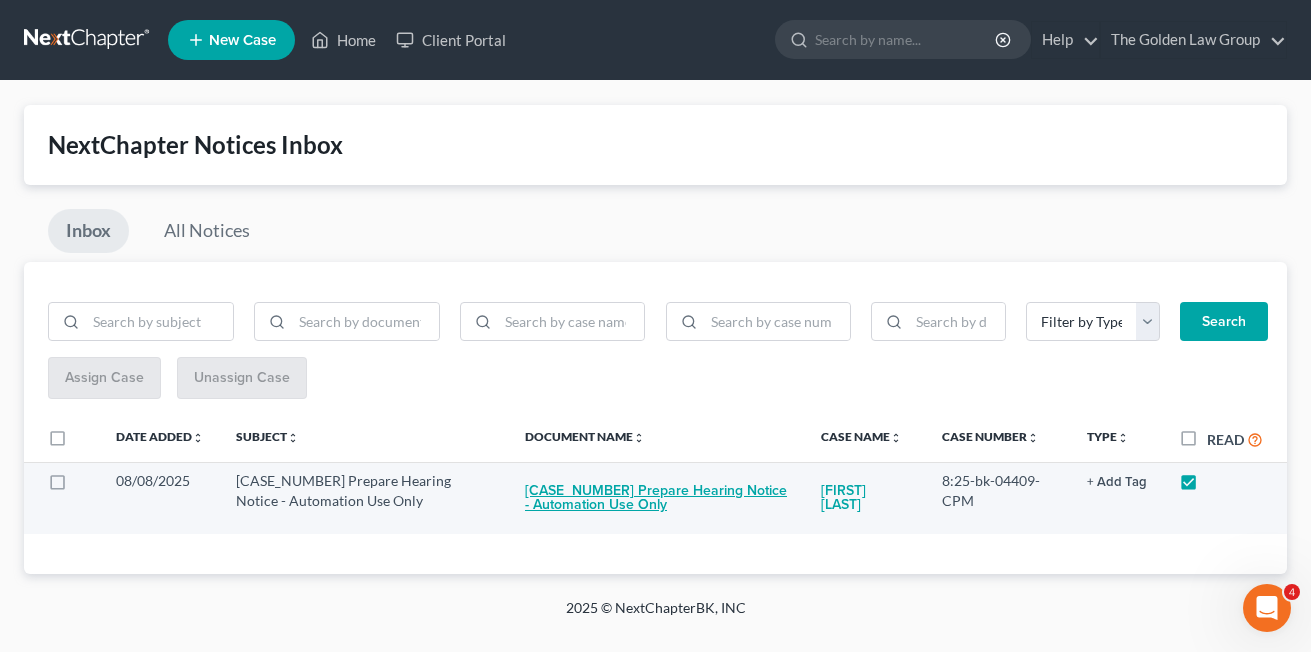 checkbox on "true" 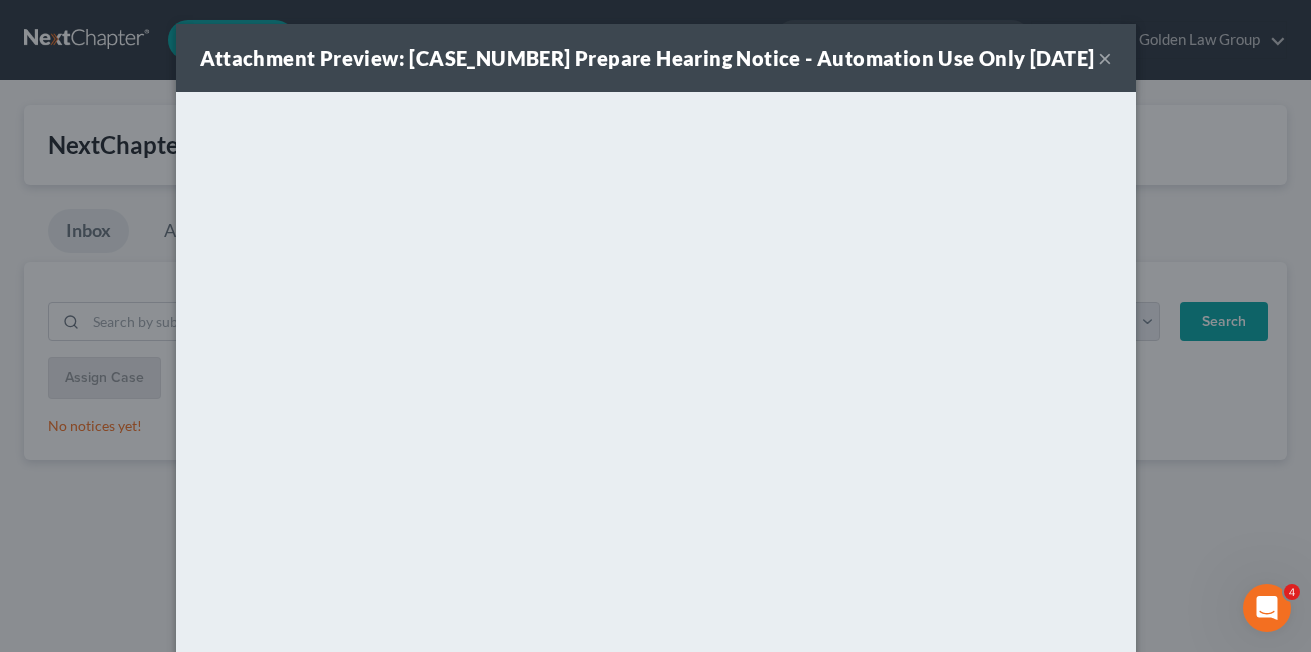 click on "×" at bounding box center (1105, 58) 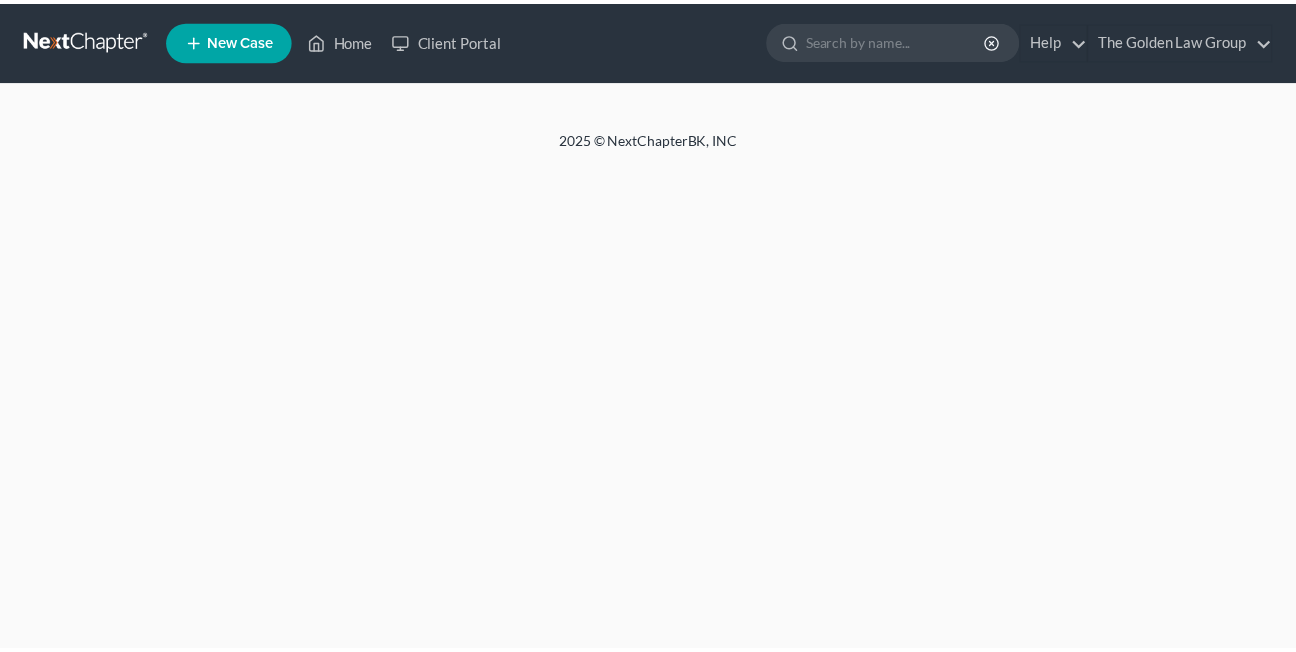 scroll, scrollTop: 0, scrollLeft: 0, axis: both 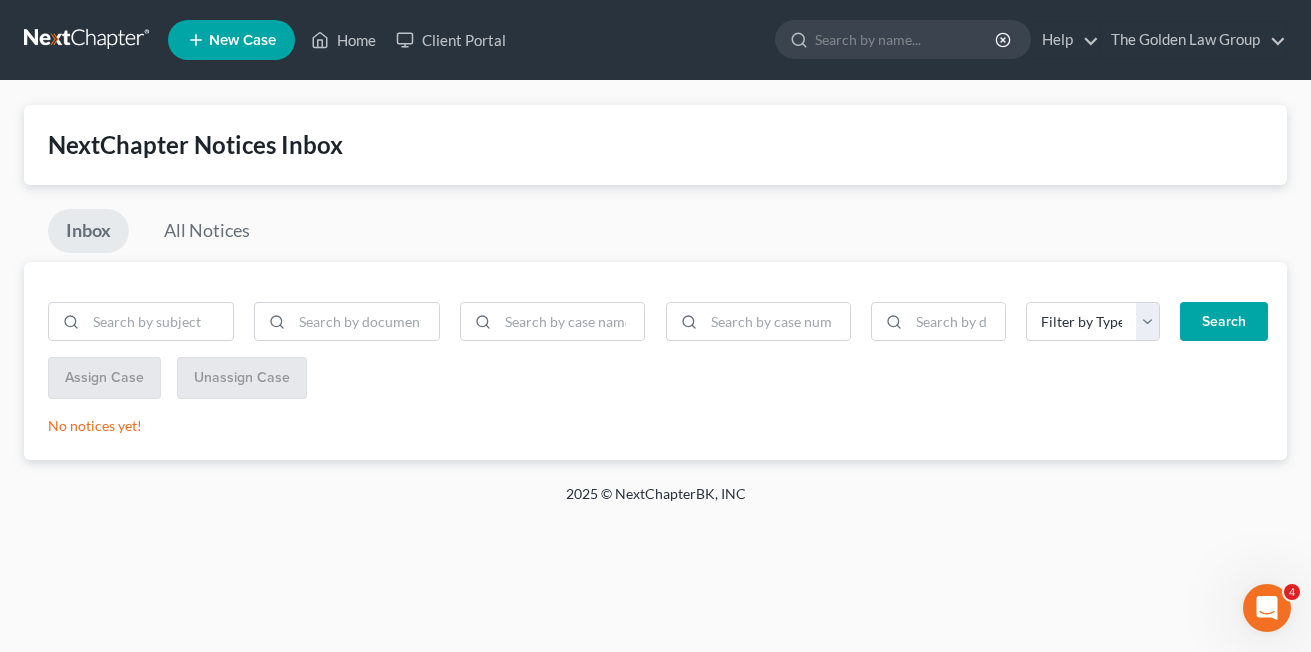 click on "Inbox All Notices" at bounding box center [655, 235] 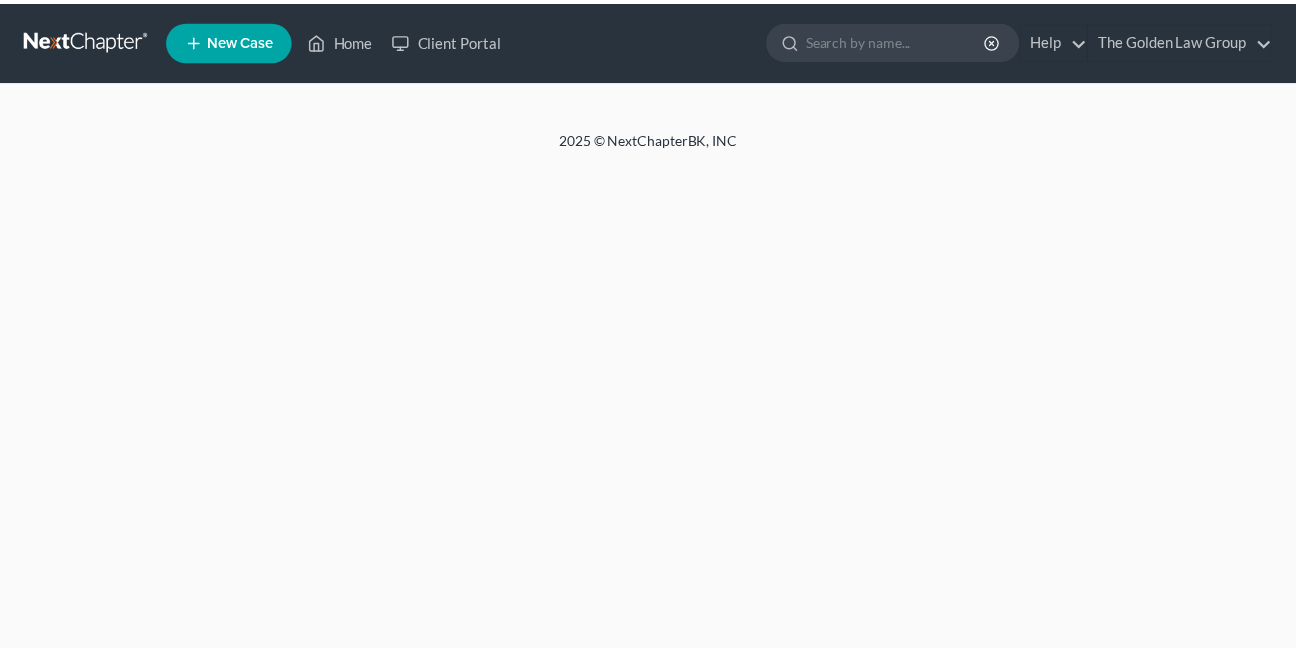 scroll, scrollTop: 0, scrollLeft: 0, axis: both 